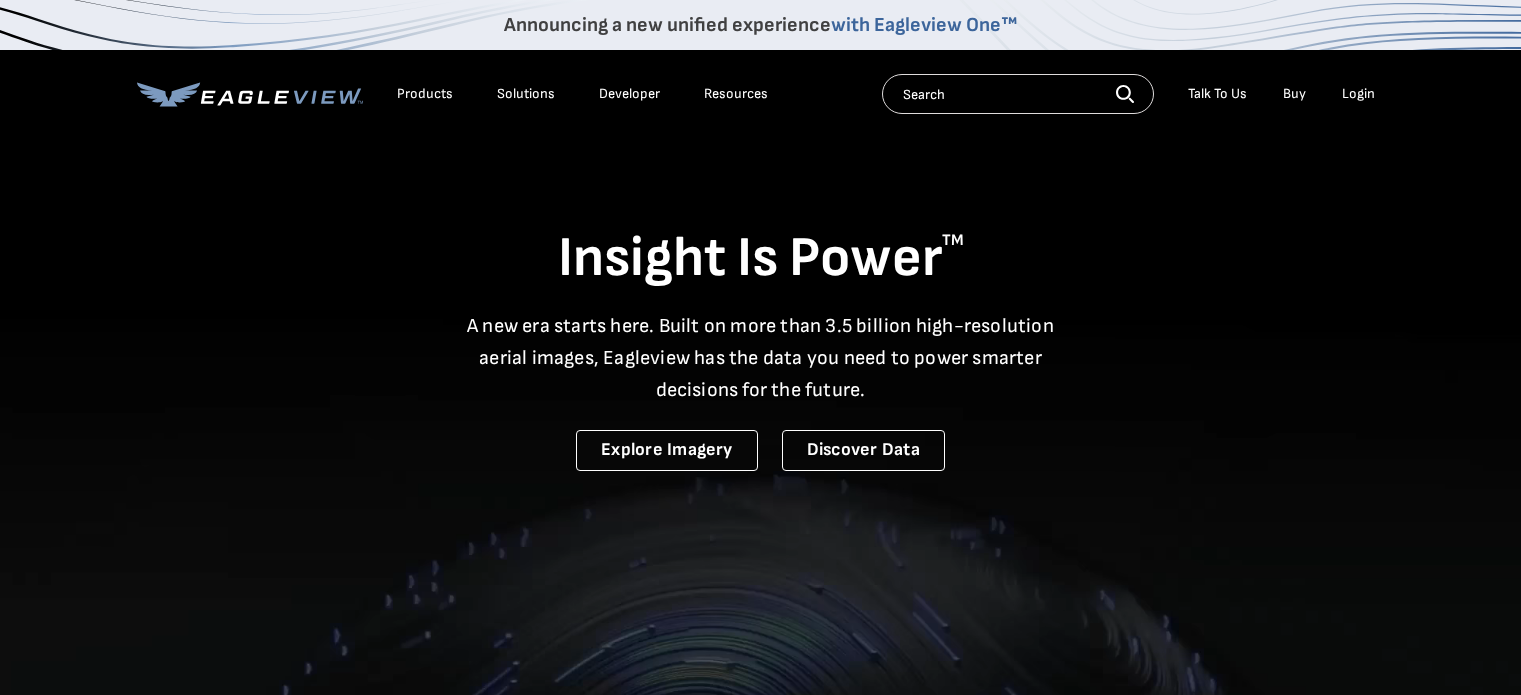 scroll, scrollTop: 0, scrollLeft: 0, axis: both 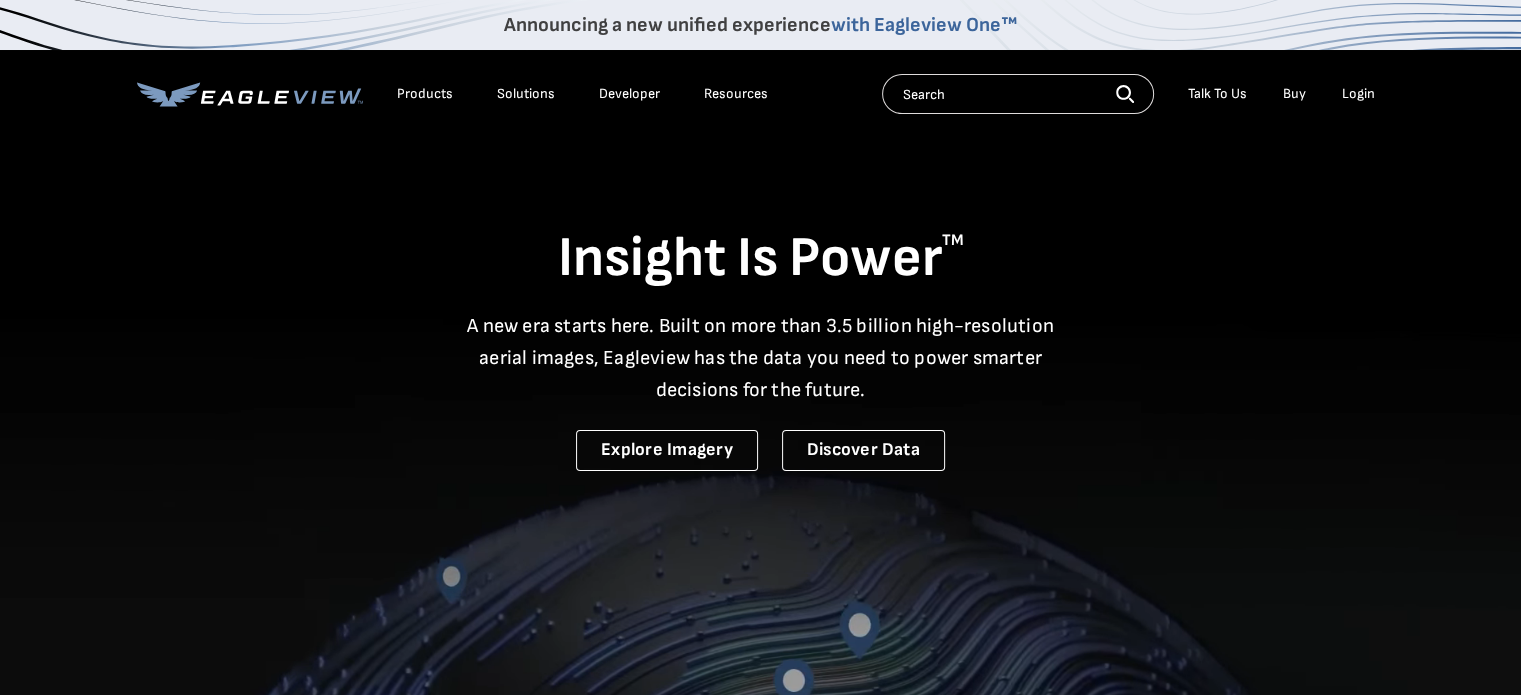 click on "Login" at bounding box center [1358, 94] 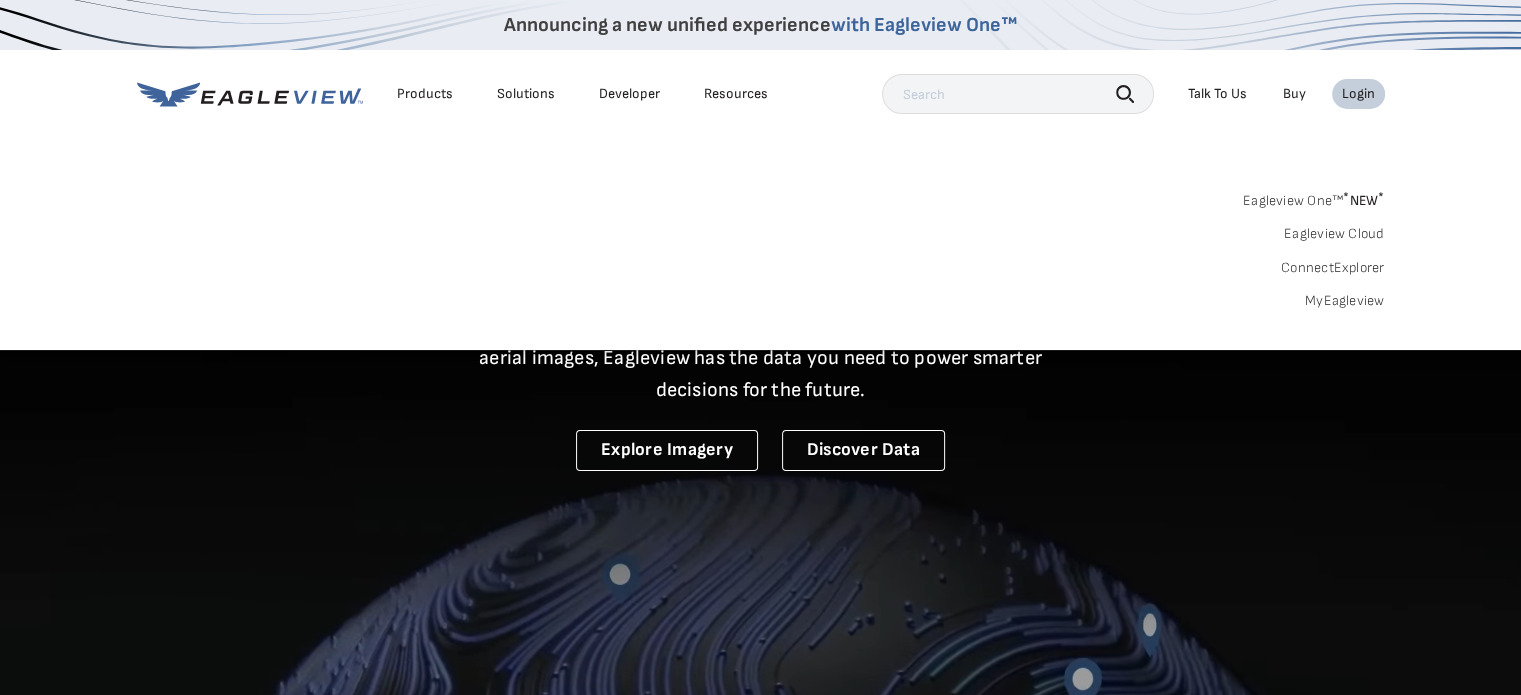 click on "Login" at bounding box center [1358, 94] 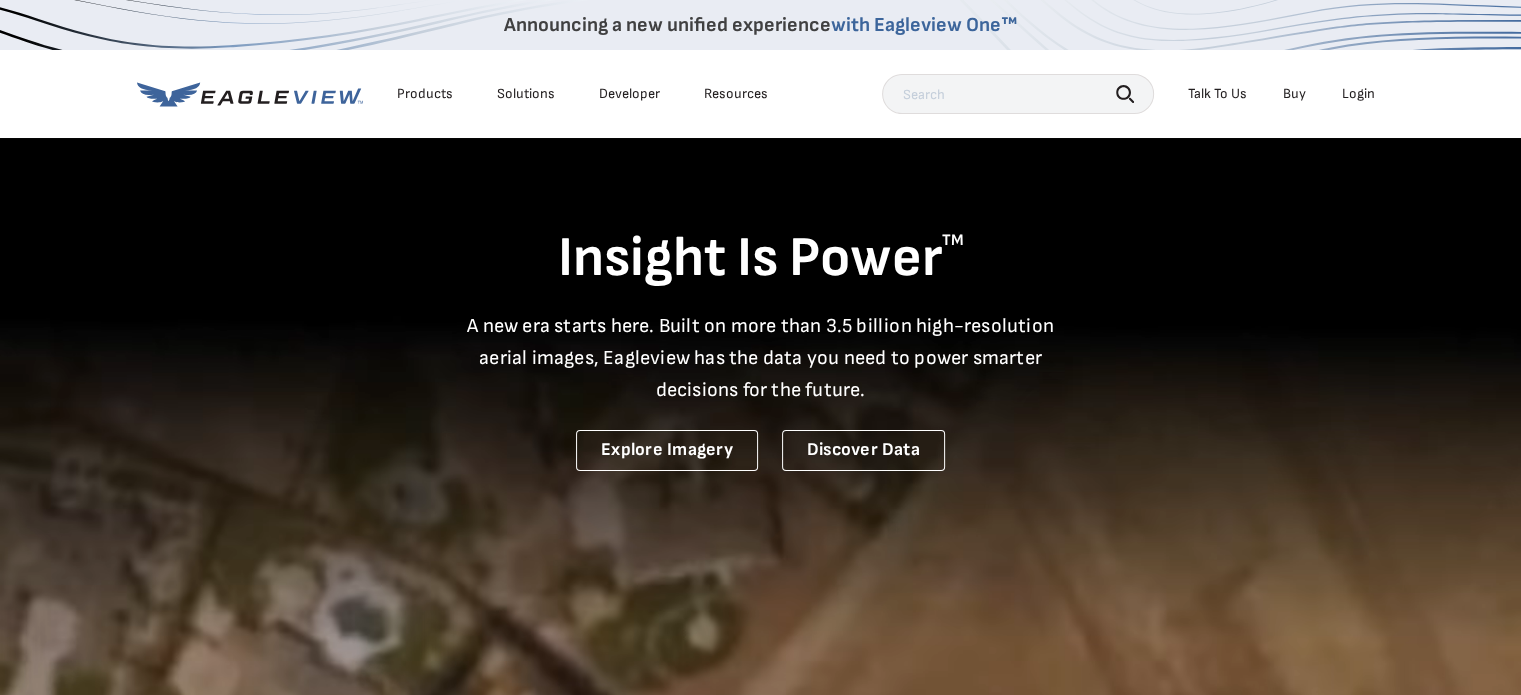 click on "Login" at bounding box center [1358, 94] 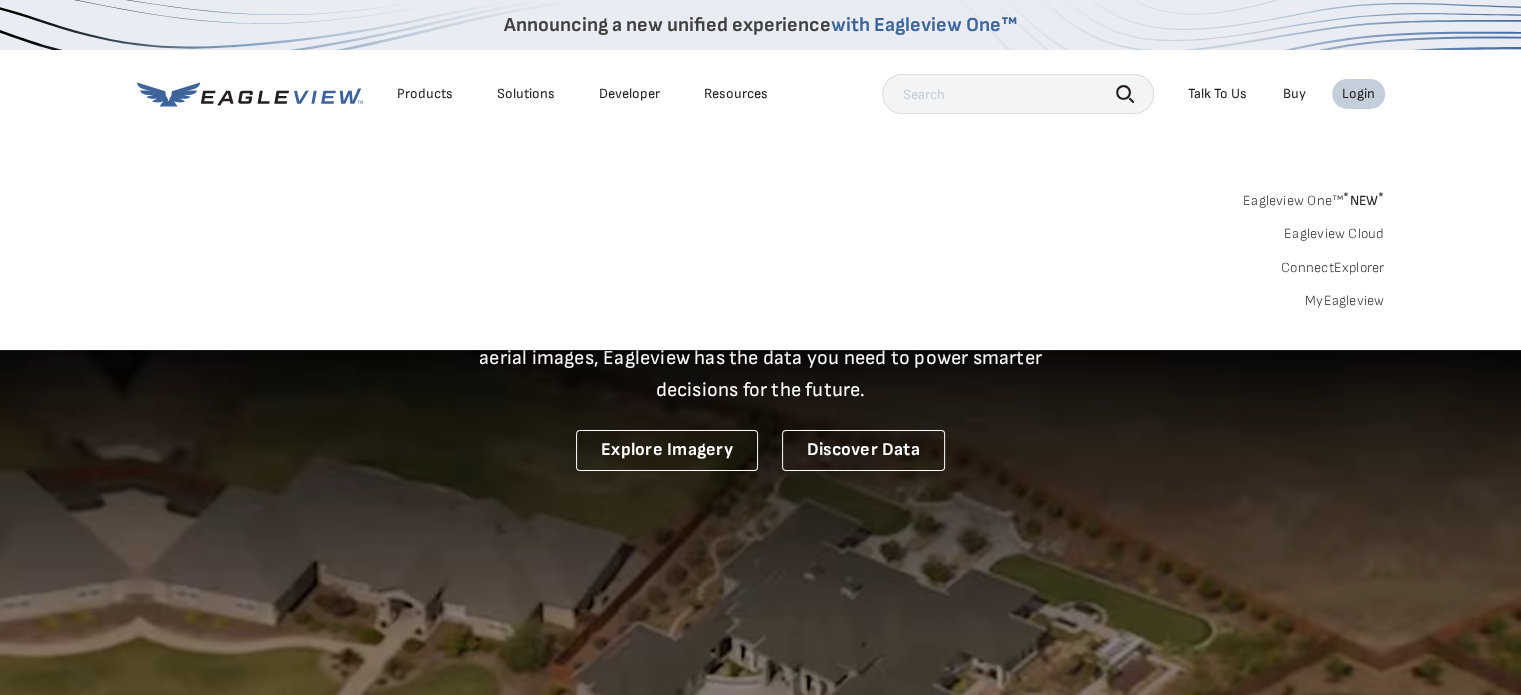 click on "* NEW *" at bounding box center (1363, 200) 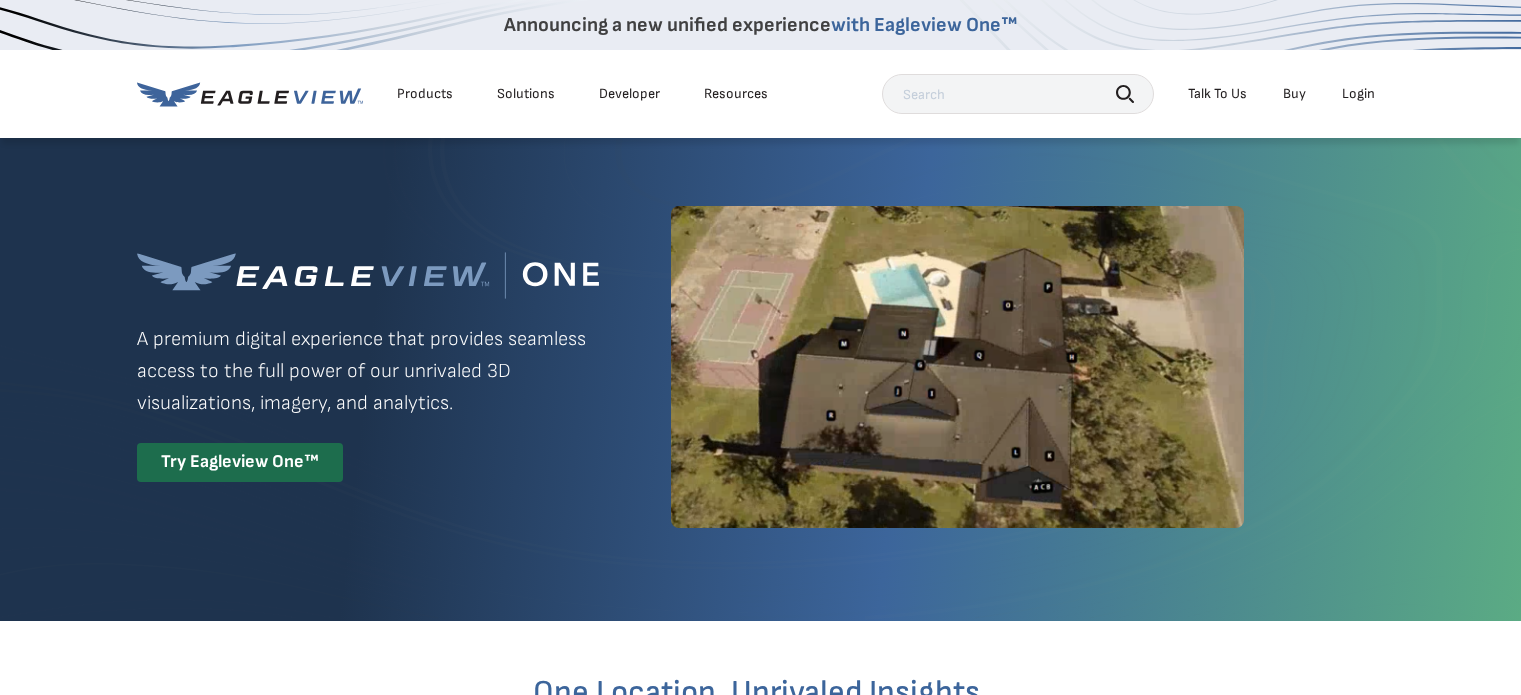 scroll, scrollTop: 0, scrollLeft: 0, axis: both 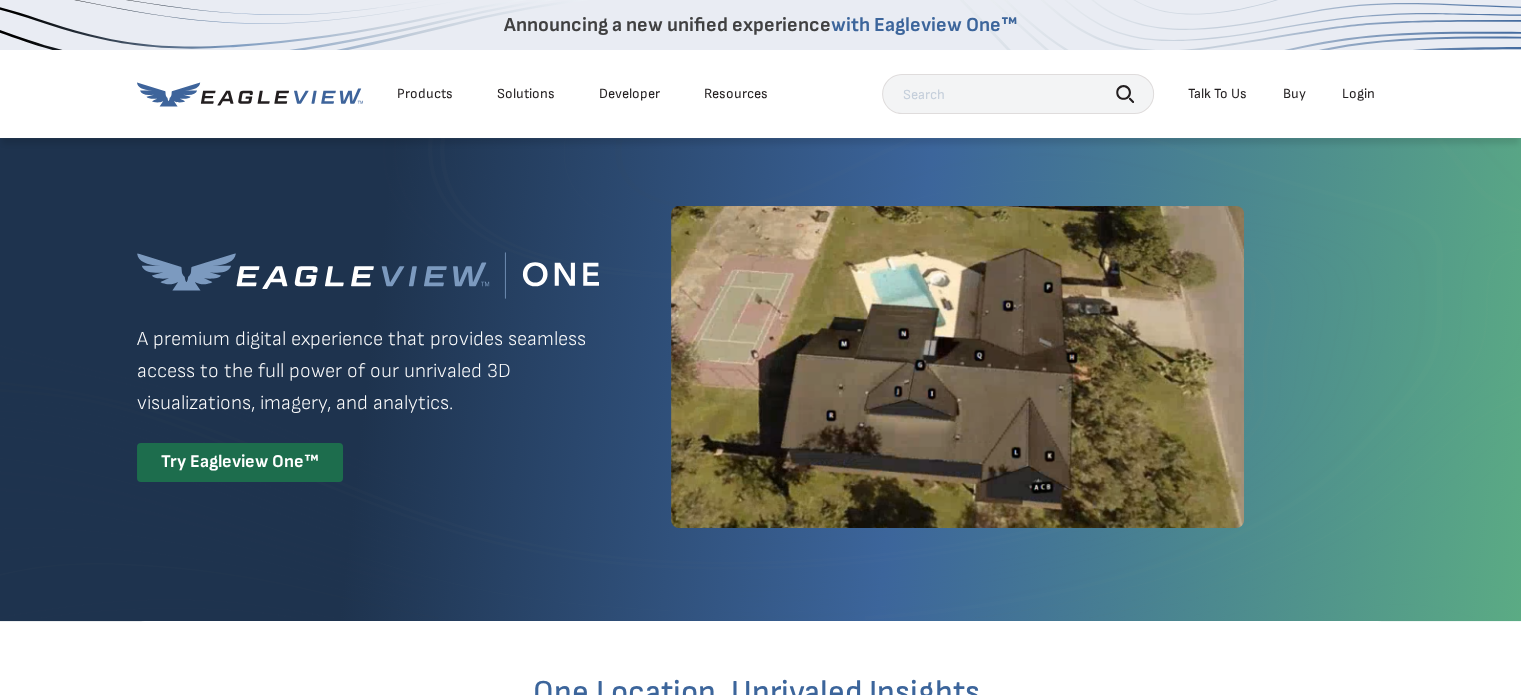 click on "Login" at bounding box center [1358, 94] 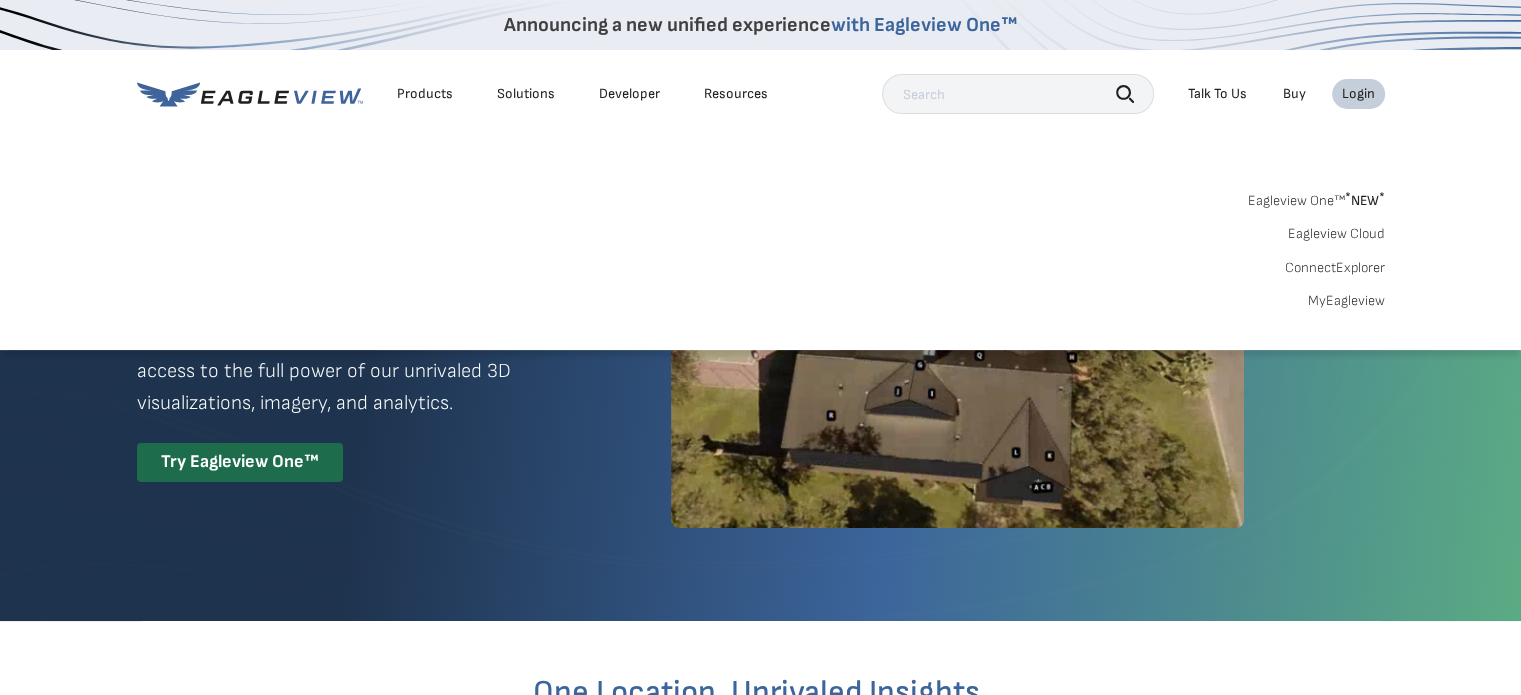 click on "MyEagleview" at bounding box center [1346, 301] 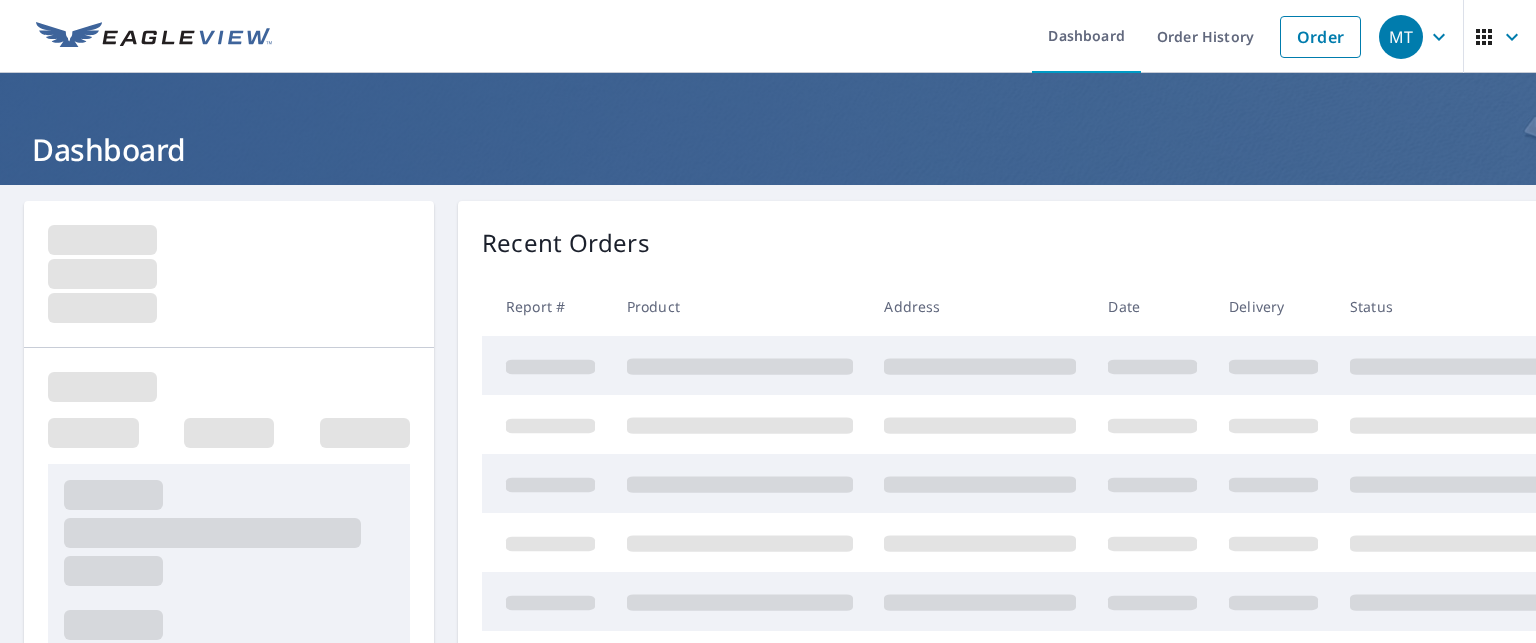 scroll, scrollTop: 0, scrollLeft: 0, axis: both 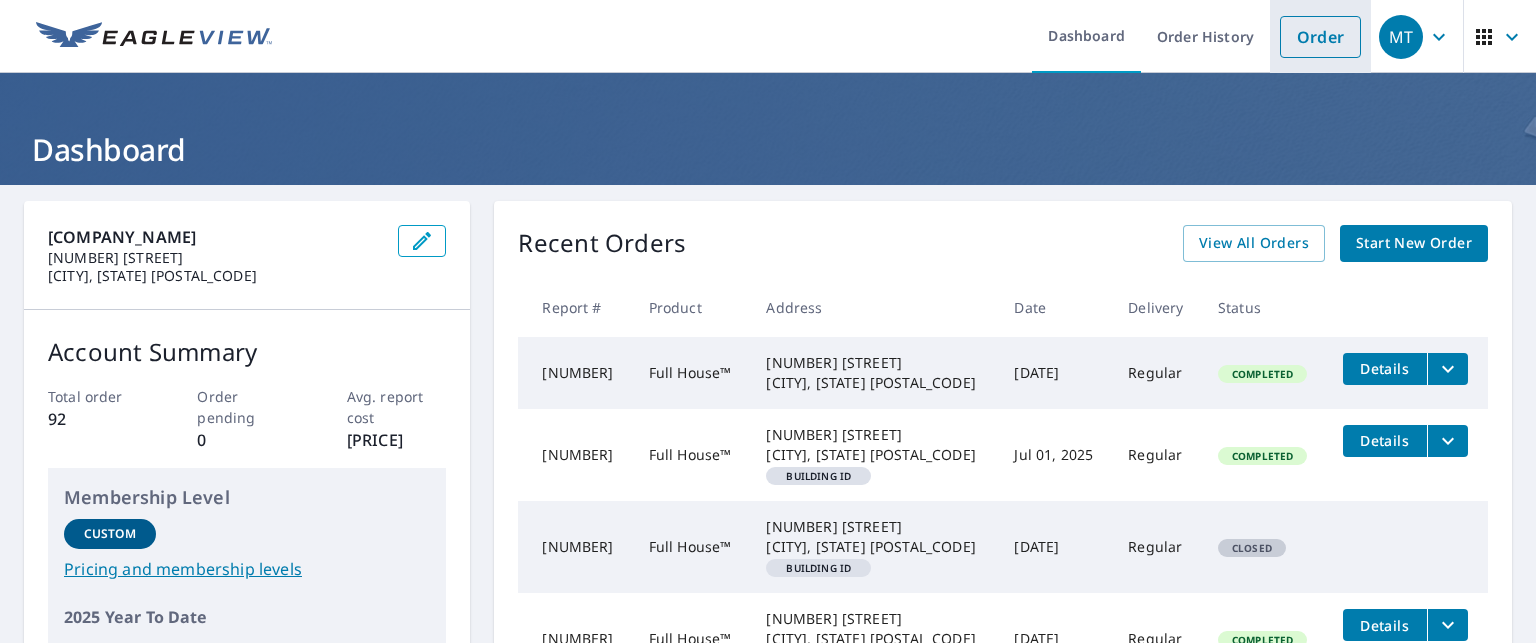 click on "Order" at bounding box center [1320, 37] 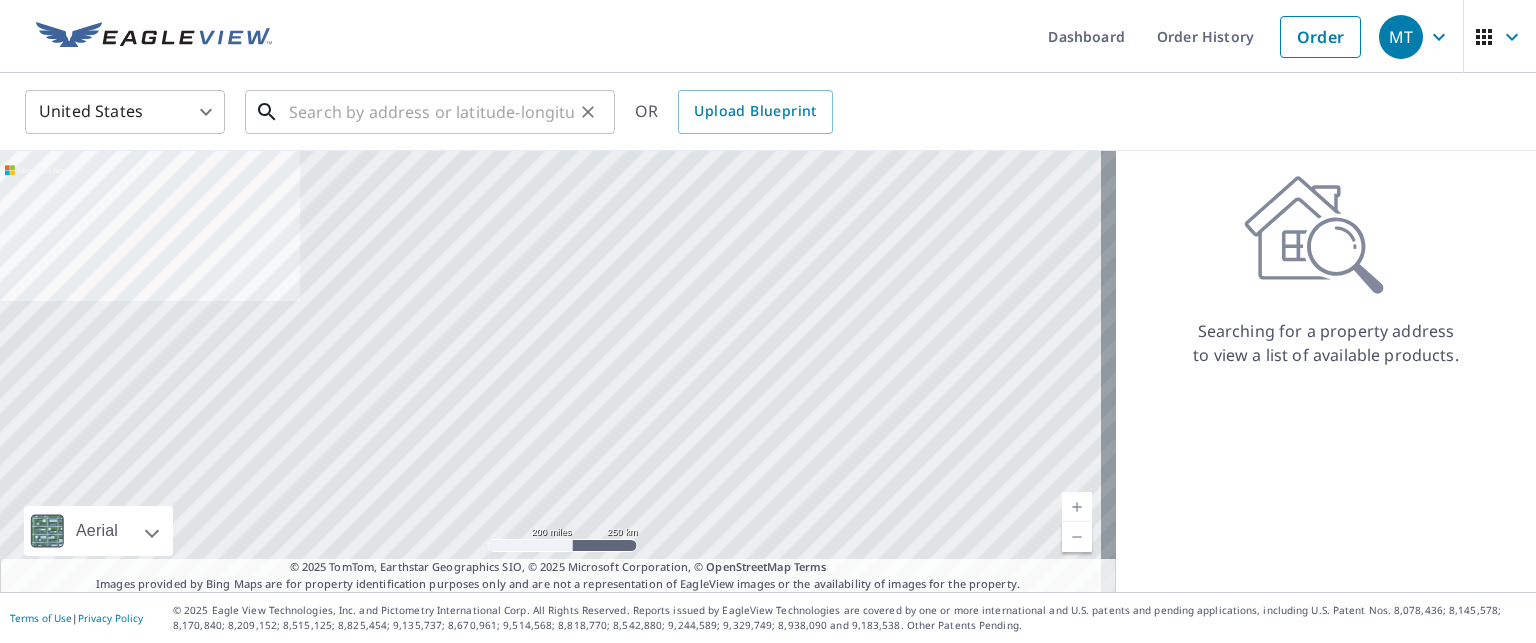 click at bounding box center (431, 112) 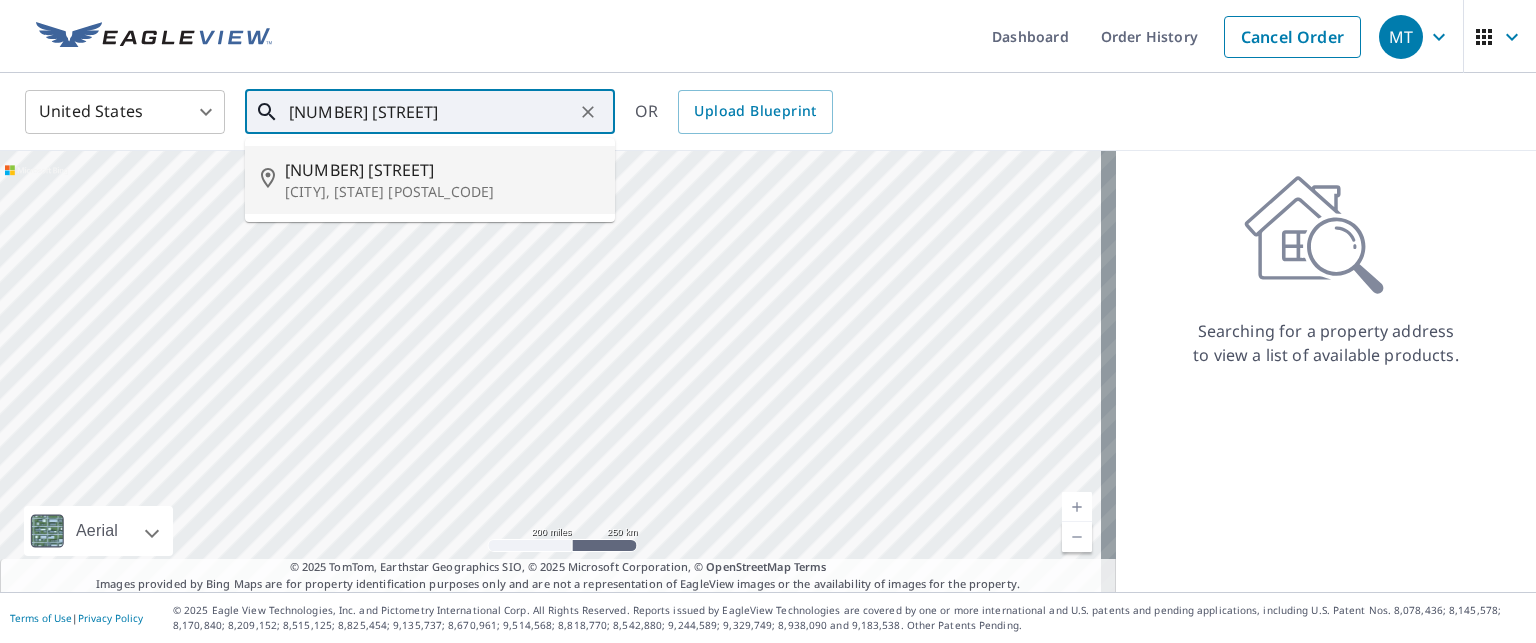 click on "[CITY], [STATE] [POSTAL_CODE]" at bounding box center [442, 192] 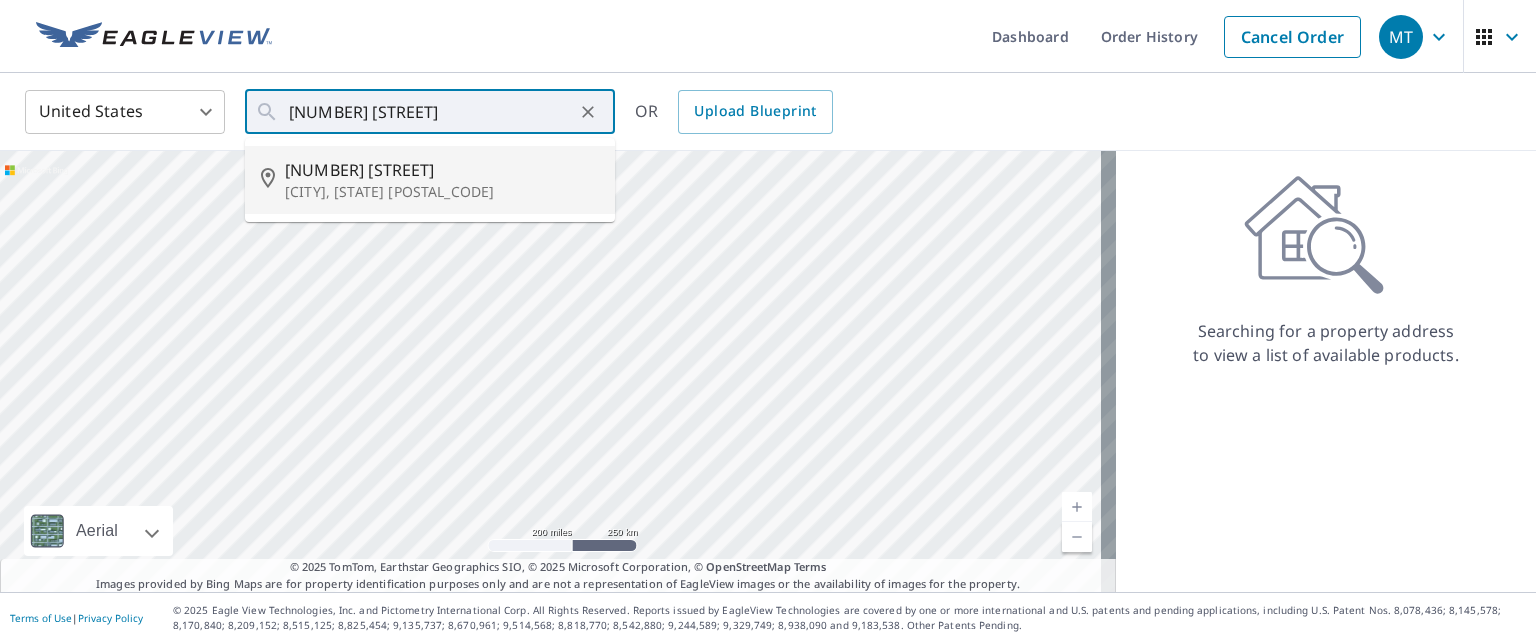 type on "[NUMBER] [STREET] [DIRECTION], [CITY], [STATE] [POSTAL_CODE]" 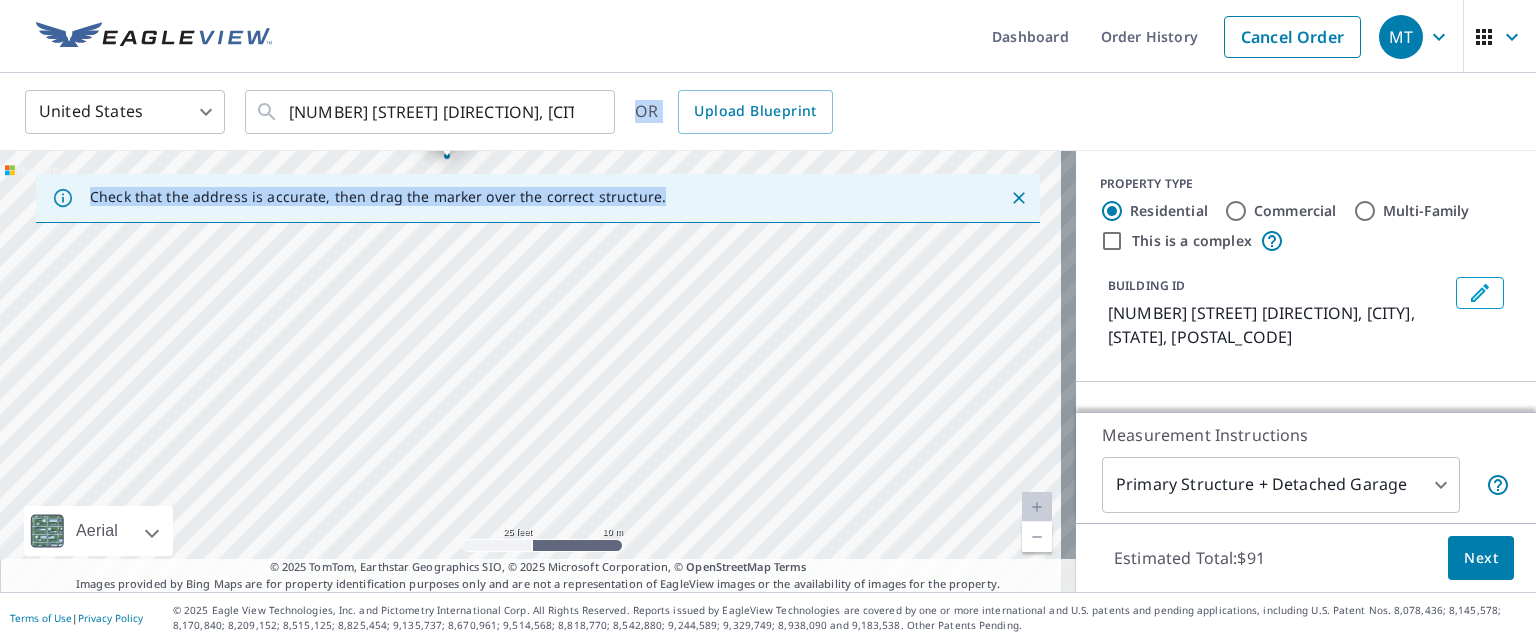 drag, startPoint x: 523, startPoint y: 369, endPoint x: 451, endPoint y: 177, distance: 205.05609 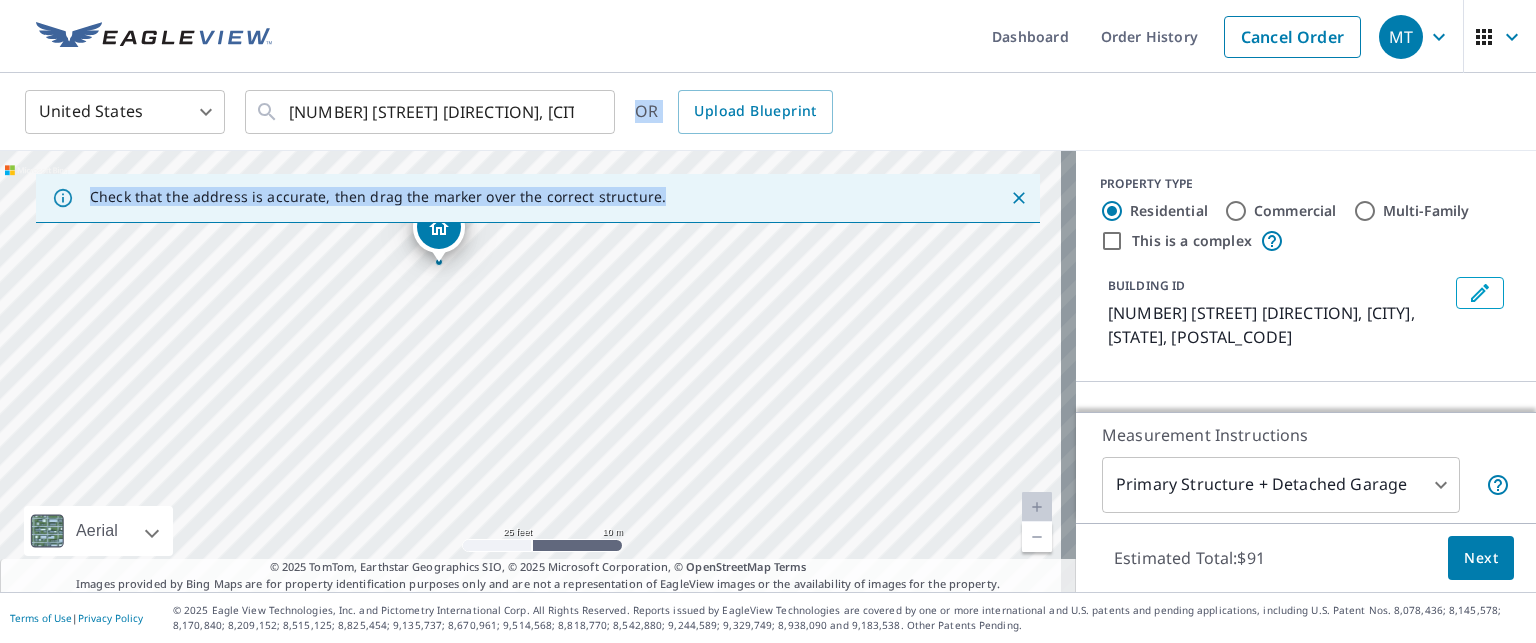 drag, startPoint x: 479, startPoint y: 358, endPoint x: 437, endPoint y: 262, distance: 104.78549 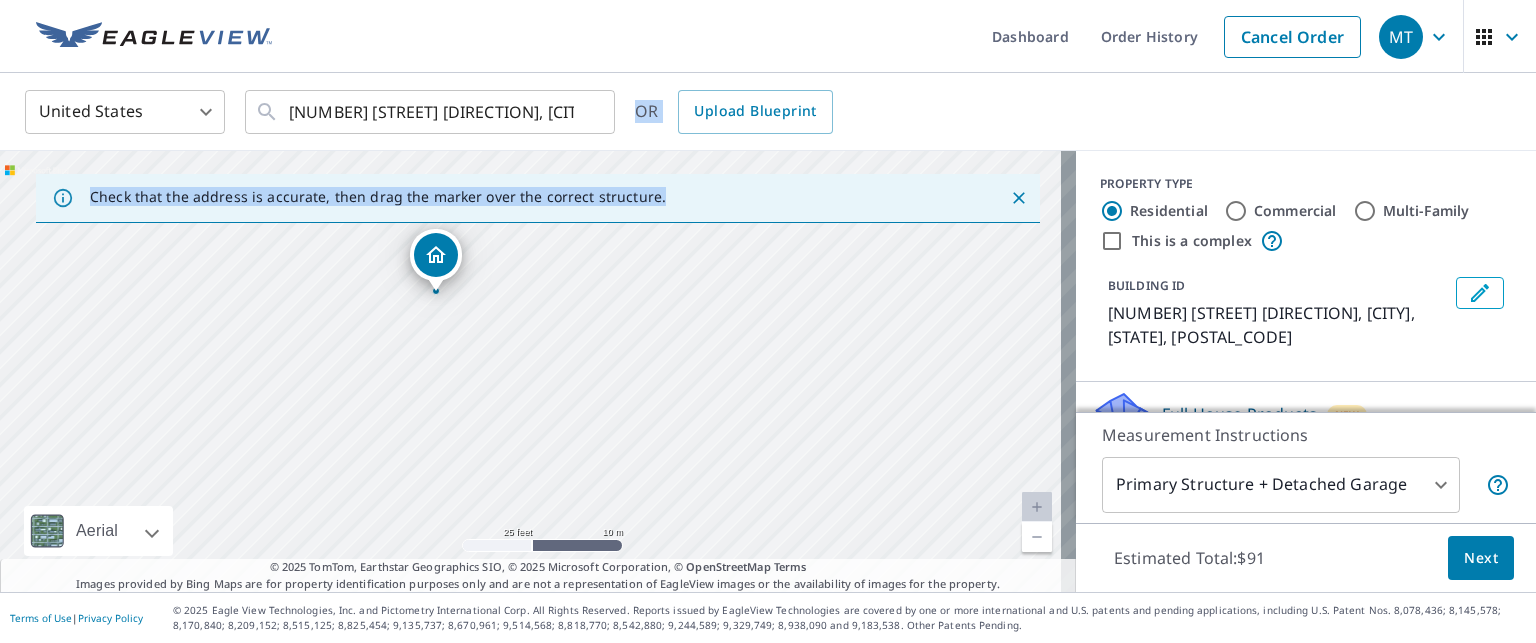 drag, startPoint x: 744, startPoint y: 334, endPoint x: 834, endPoint y: 158, distance: 197.6765 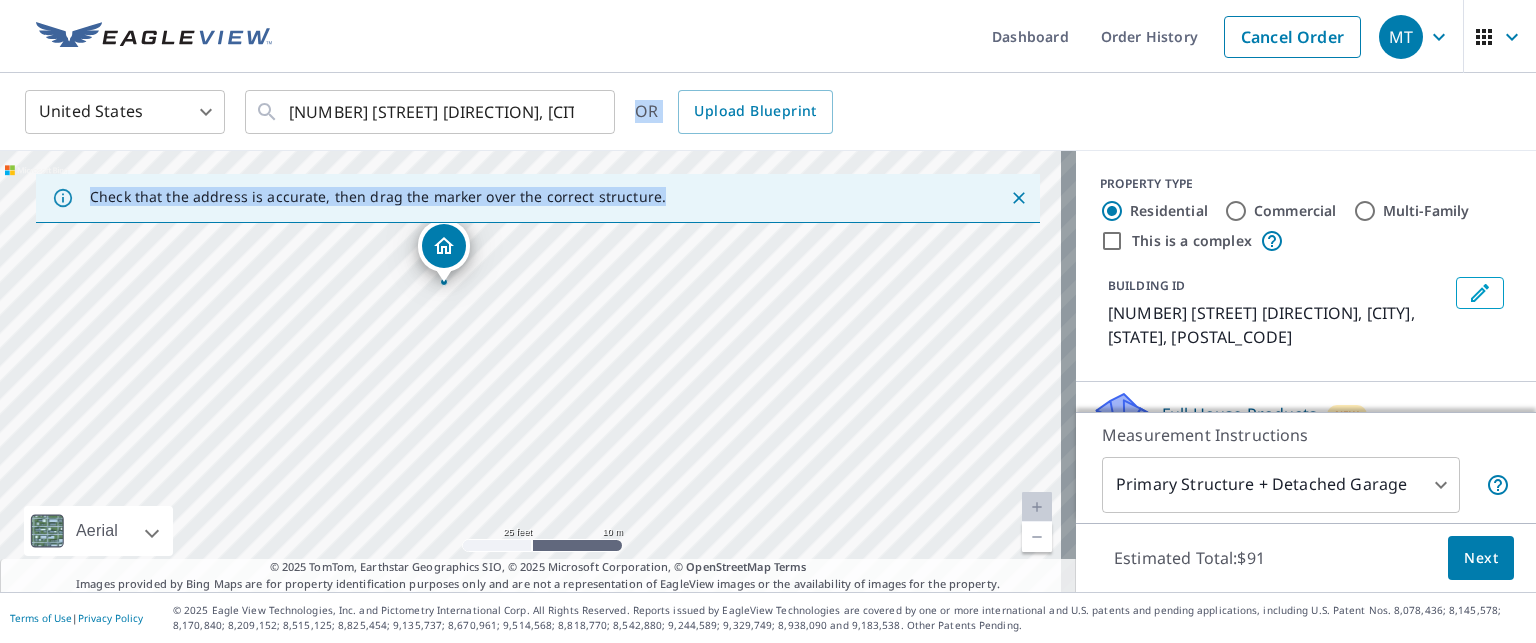 drag, startPoint x: 1000, startPoint y: 192, endPoint x: 986, endPoint y: 198, distance: 15.231546 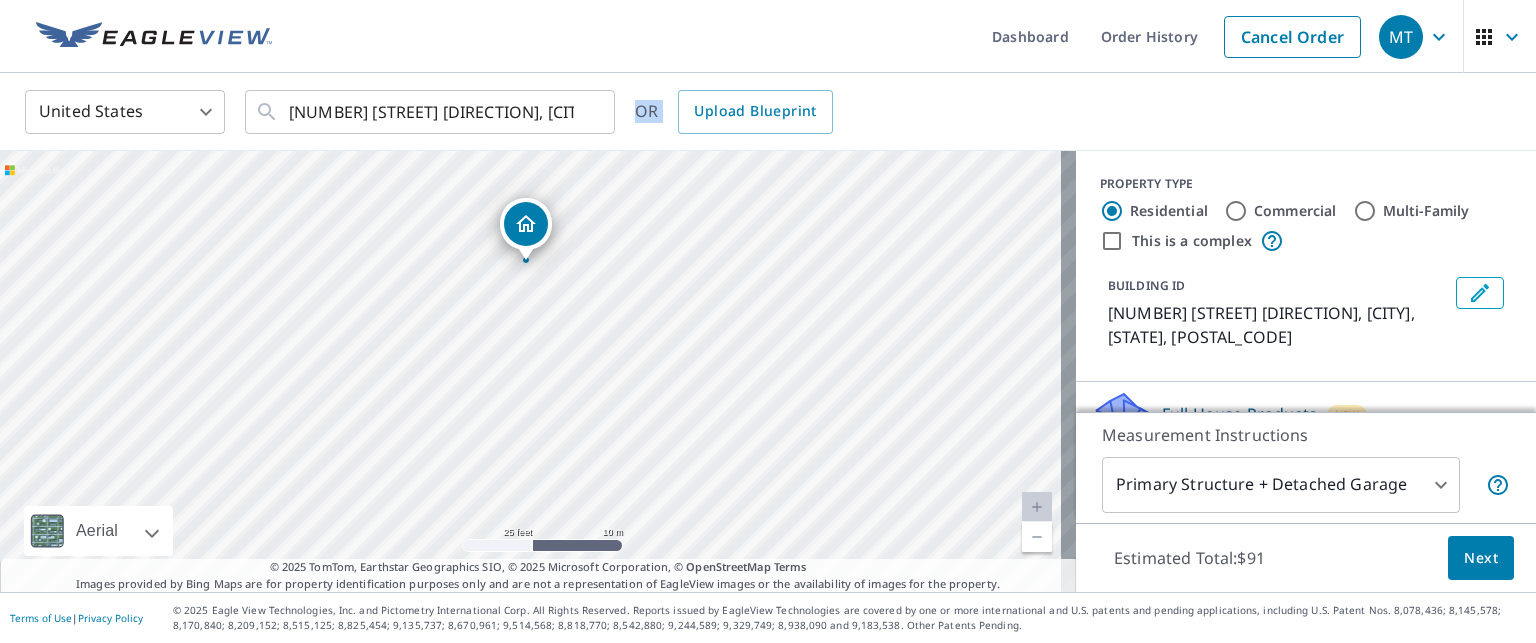drag, startPoint x: 670, startPoint y: 359, endPoint x: 665, endPoint y: 247, distance: 112.11155 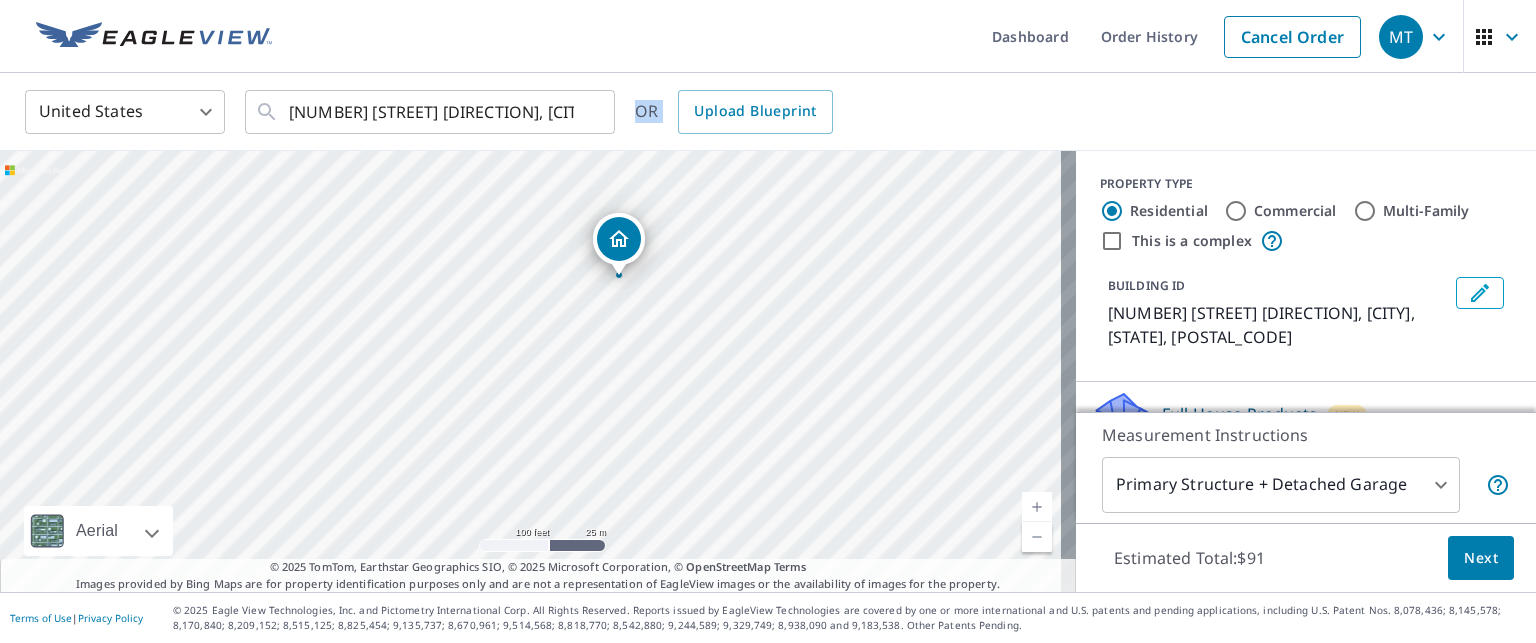 drag, startPoint x: 623, startPoint y: 307, endPoint x: 608, endPoint y: 343, distance: 39 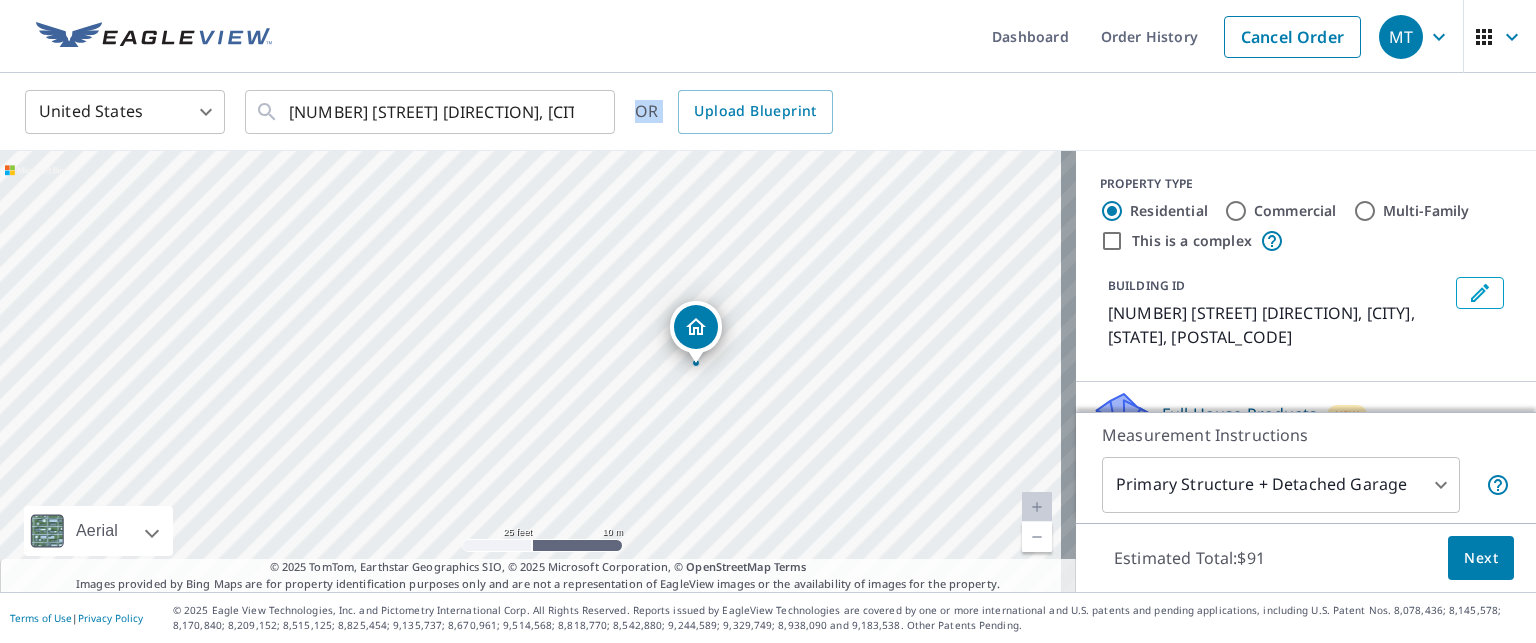 drag, startPoint x: 551, startPoint y: 235, endPoint x: 559, endPoint y: 339, distance: 104.307236 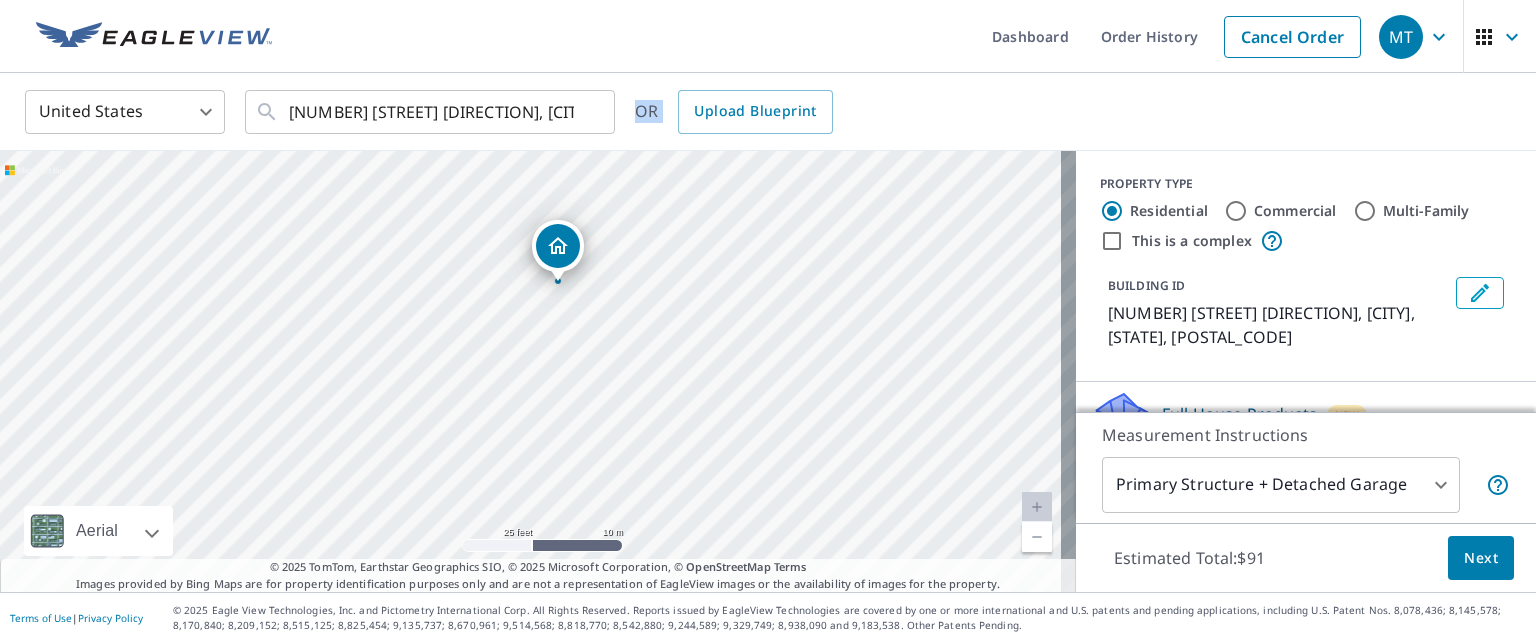 drag, startPoint x: 538, startPoint y: 284, endPoint x: 569, endPoint y: 254, distance: 43.13931 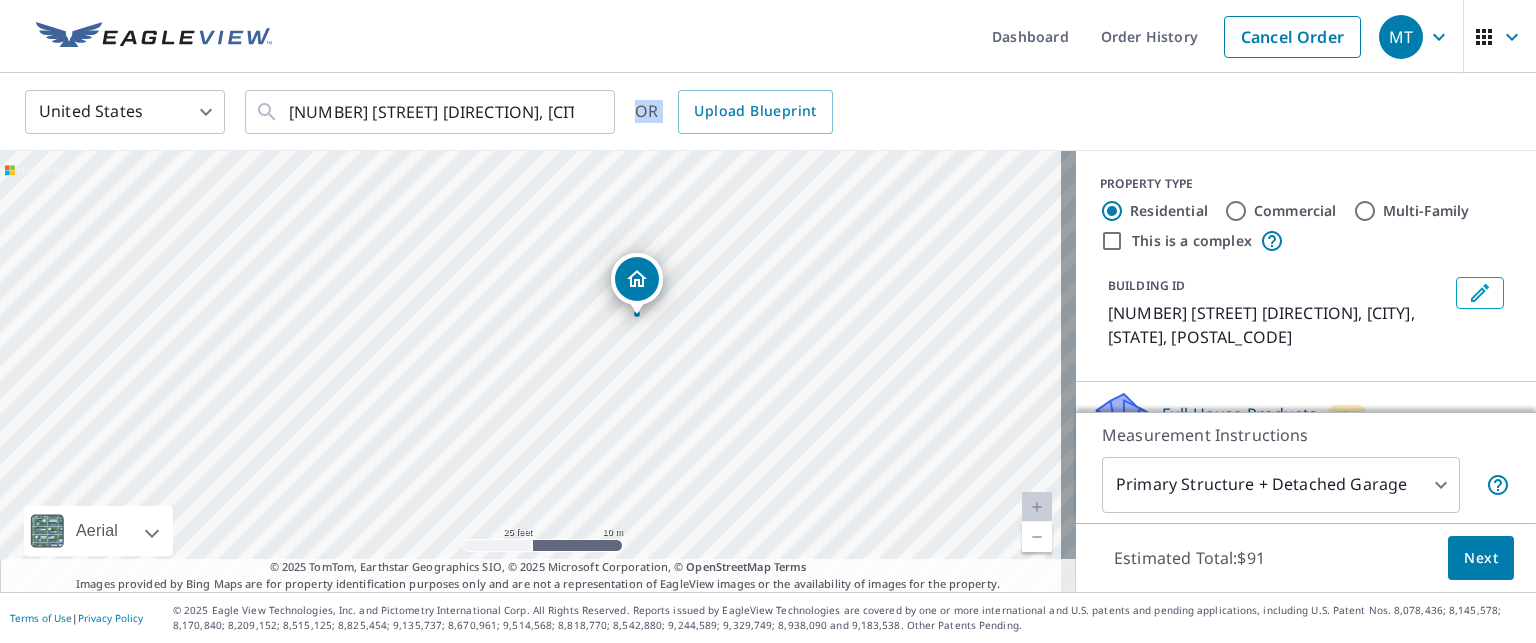 click on "[NUMBER] [STREET] [DIRECTION], [CITY], [STATE] [POSTAL_CODE]" at bounding box center (538, 371) 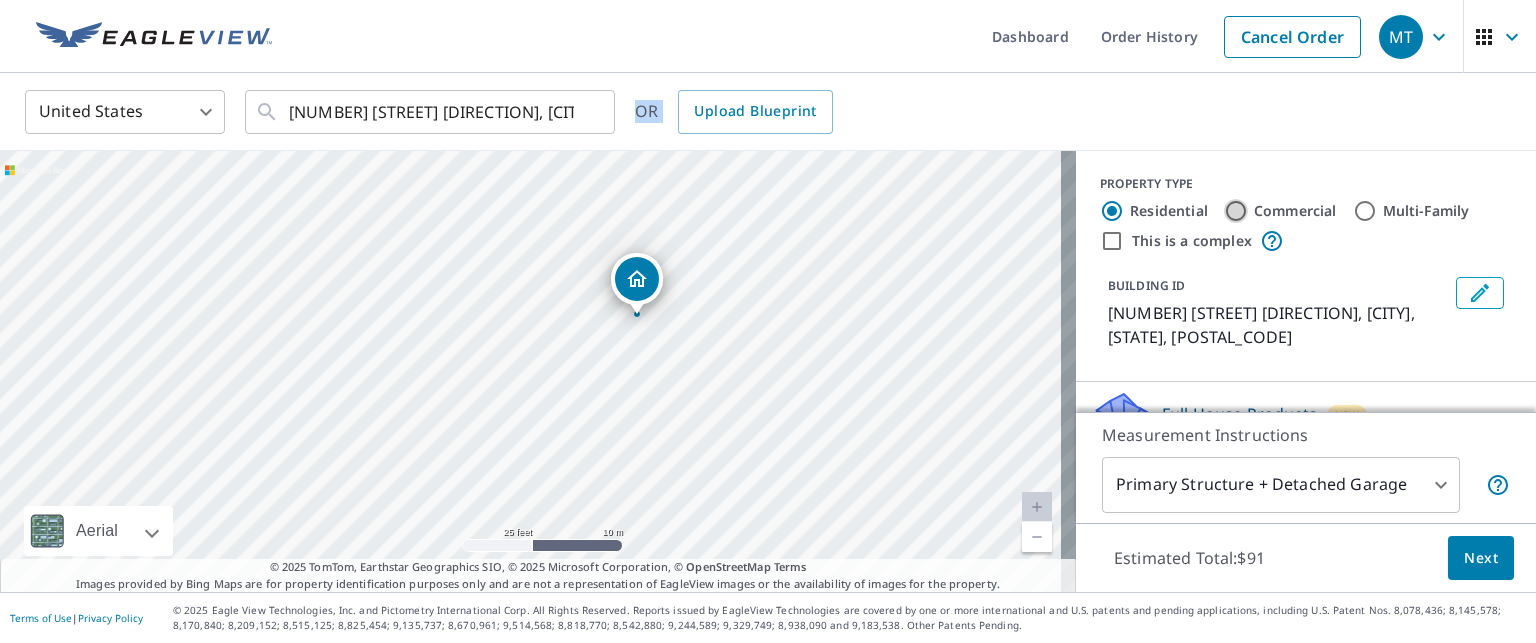 click on "Commercial" at bounding box center (1236, 211) 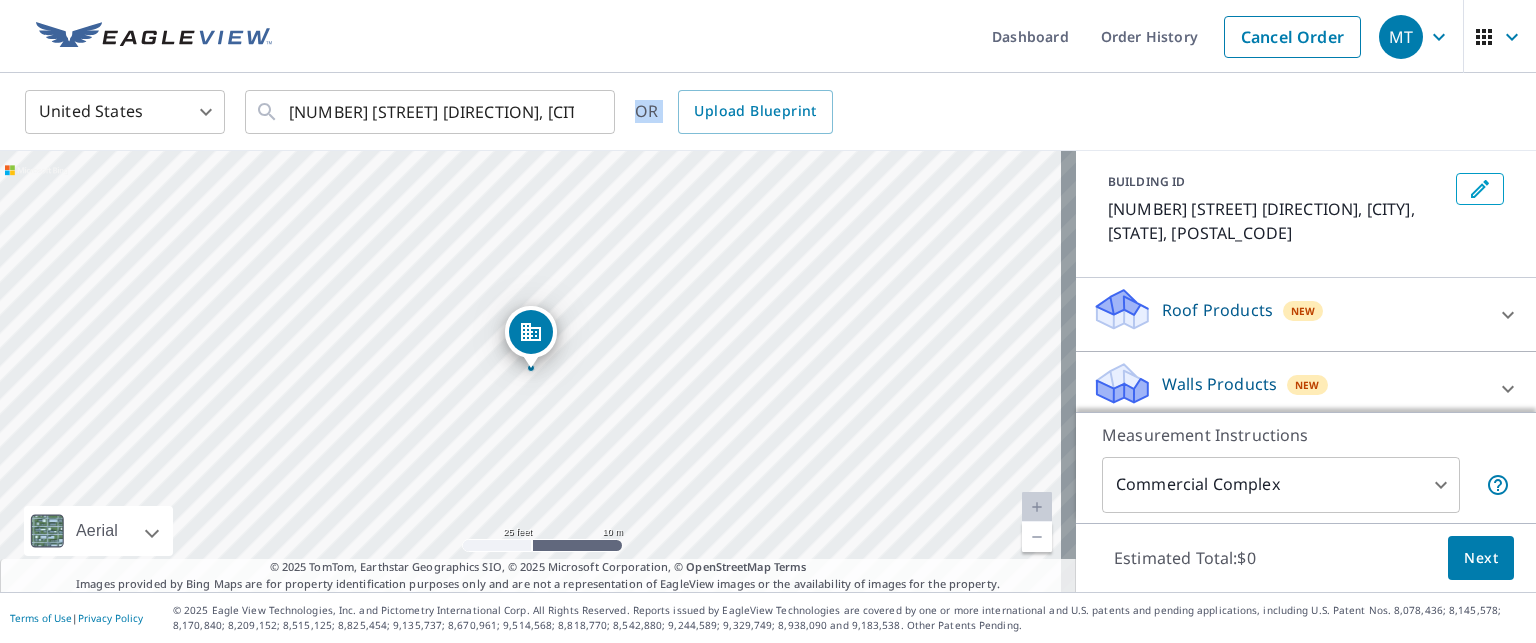 scroll, scrollTop: 116, scrollLeft: 0, axis: vertical 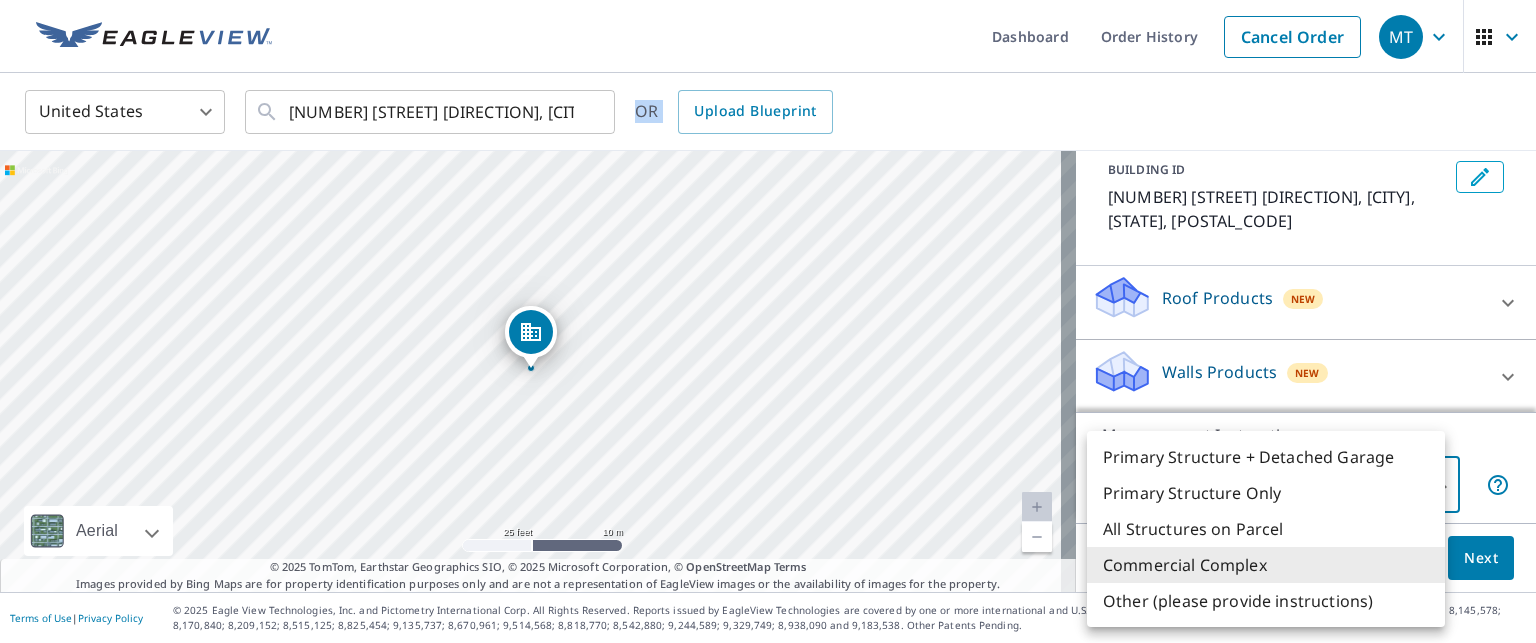 click on "[CITY], [STATE] [POSTAL_CODE] Aerial Road A standard road map Aerial A detailed look from above Labels Labels 25 feet 10 m © 2025 TomTom, © Vexcel Imaging, © 2025 Microsoft Corporation,  © OpenStreetMap Terms © 2025 TomTom, Earthstar Geographics SIO, © 2025 Microsoft Corporation, ©   OpenStreetMap   Terms Images provided by Bing Maps are for property identification purposes only and are not a representation of EagleView images or the availability of images for the property. PROPERTY TYPE Residential Commercial Multi-Family This is a complex BUILDING ID [NUMBER] [STREET] [DIRECTION], [CITY], [STATE], [POSTAL_CODE] Roof Products New Premium $52.5 Gutter $23.25 Bid Perfect™ $49 Walls Products New Walls $221.25 Measurement Instructions Commercial Complex 4 ​ Estimated Total:  $0 Next Terms of Use  |  Privacy Policy" at bounding box center (768, 321) 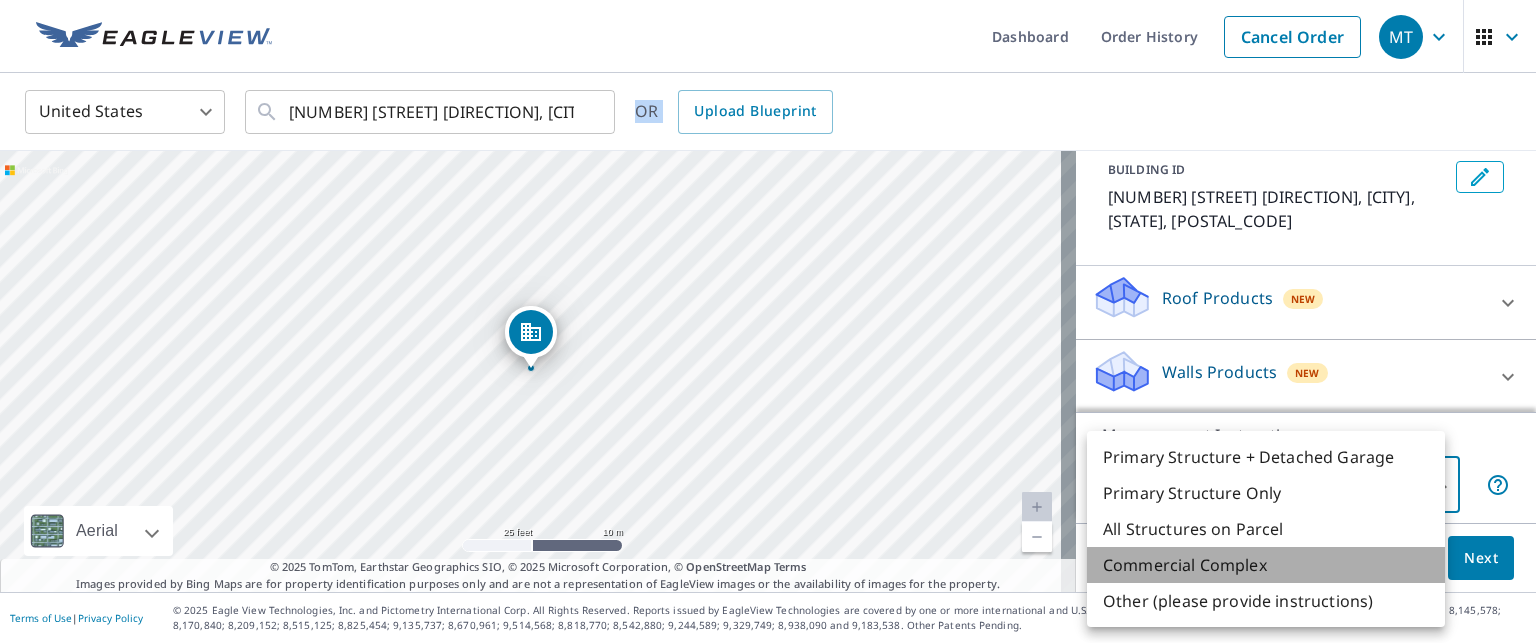 click on "Commercial Complex" at bounding box center (1266, 565) 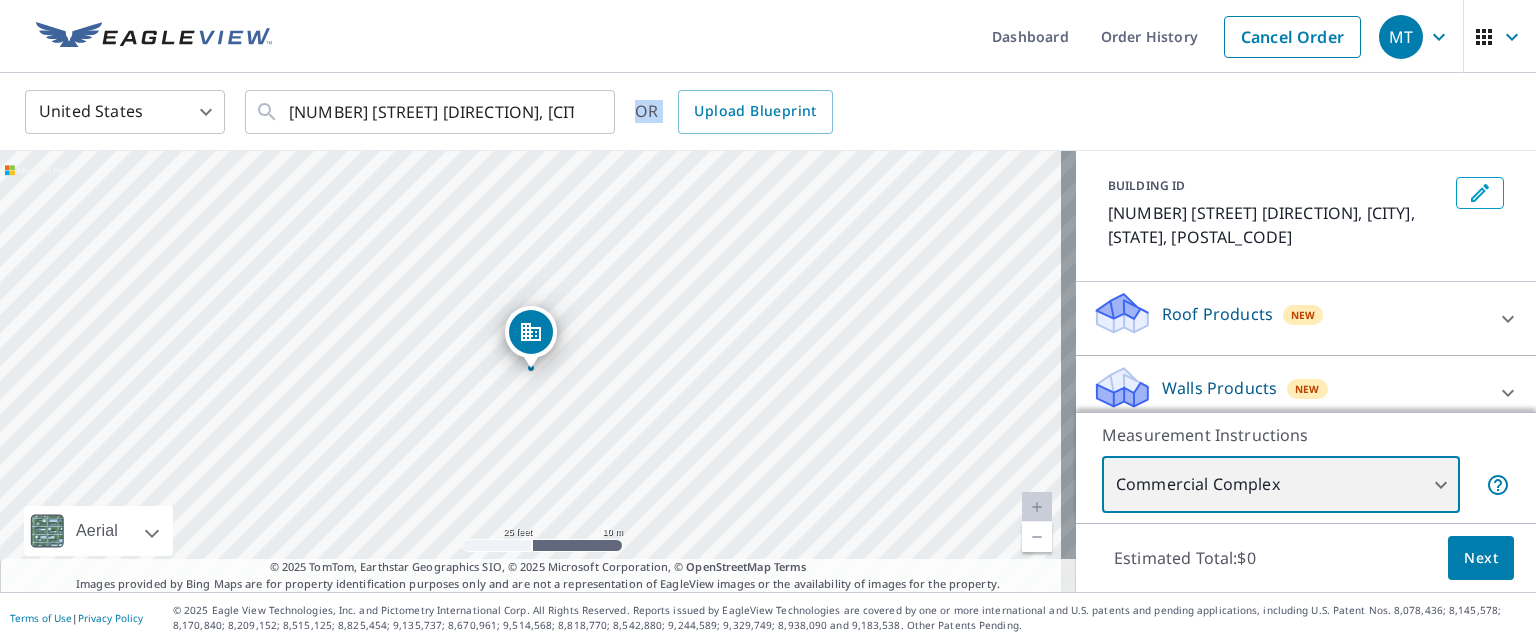 scroll, scrollTop: 116, scrollLeft: 0, axis: vertical 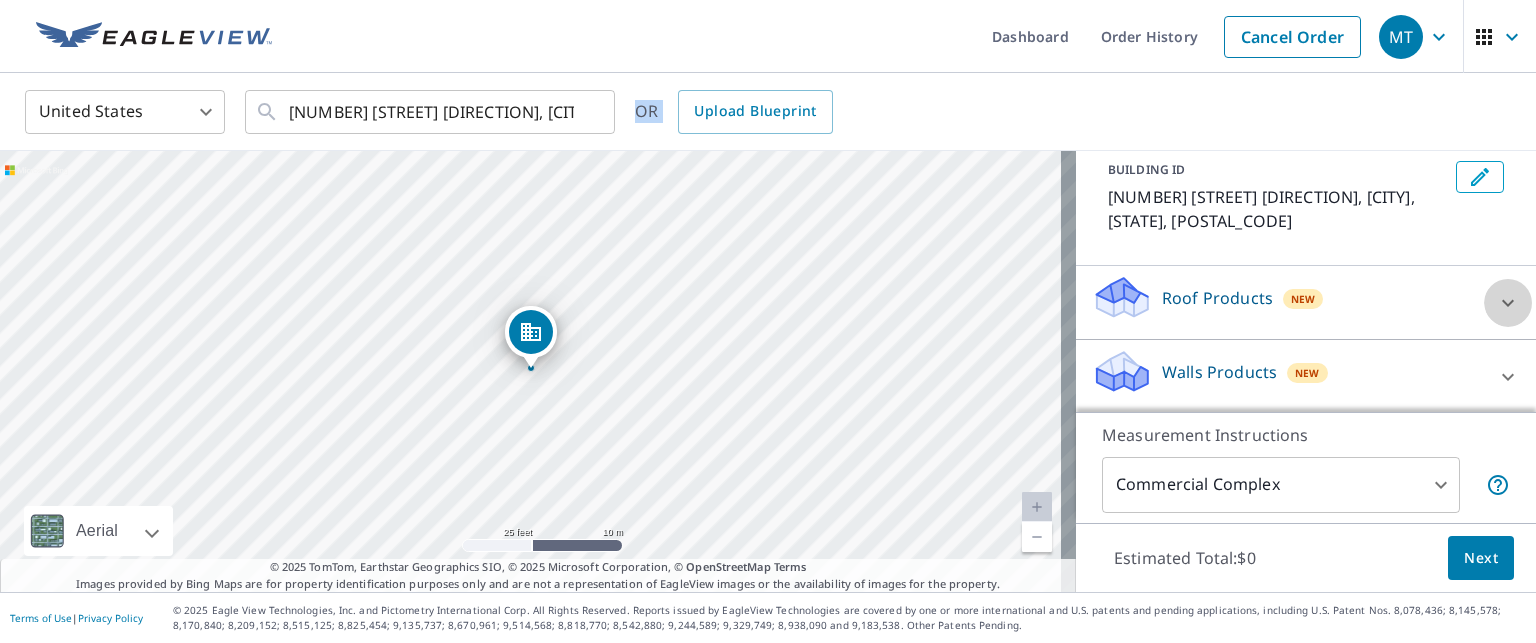 click 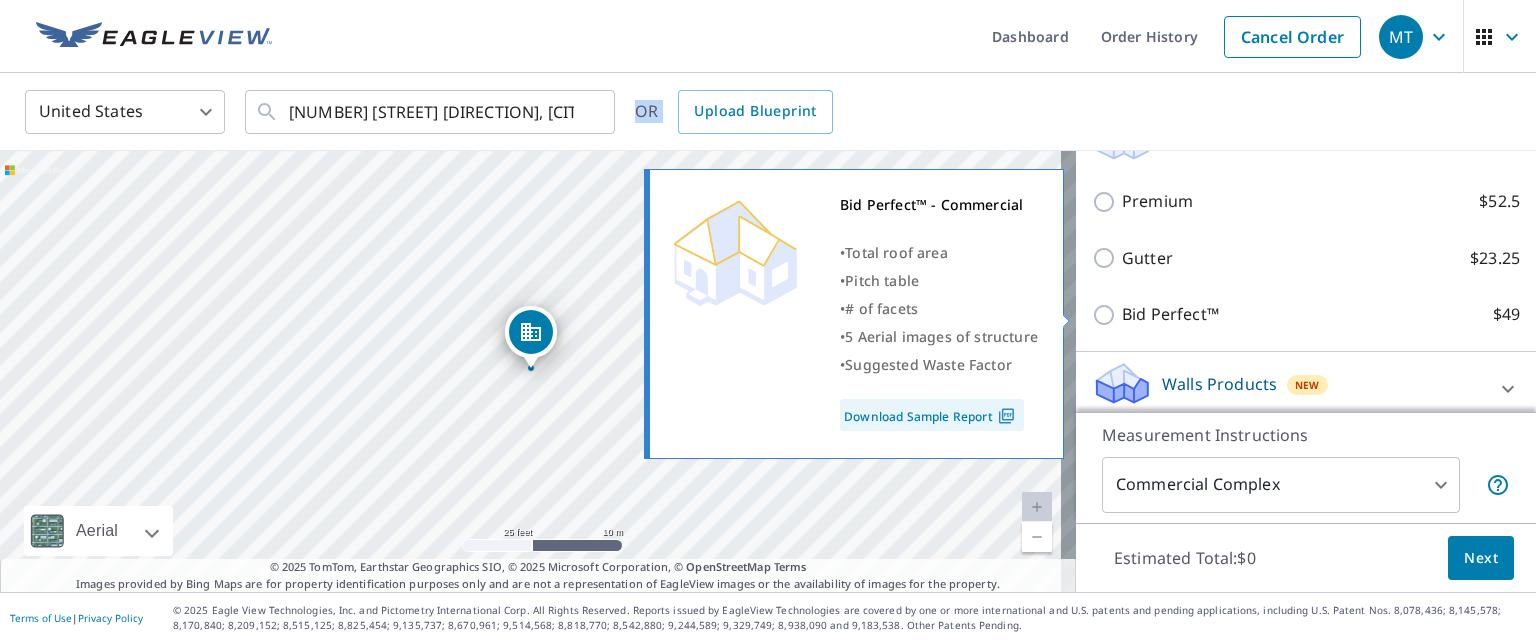 scroll, scrollTop: 286, scrollLeft: 0, axis: vertical 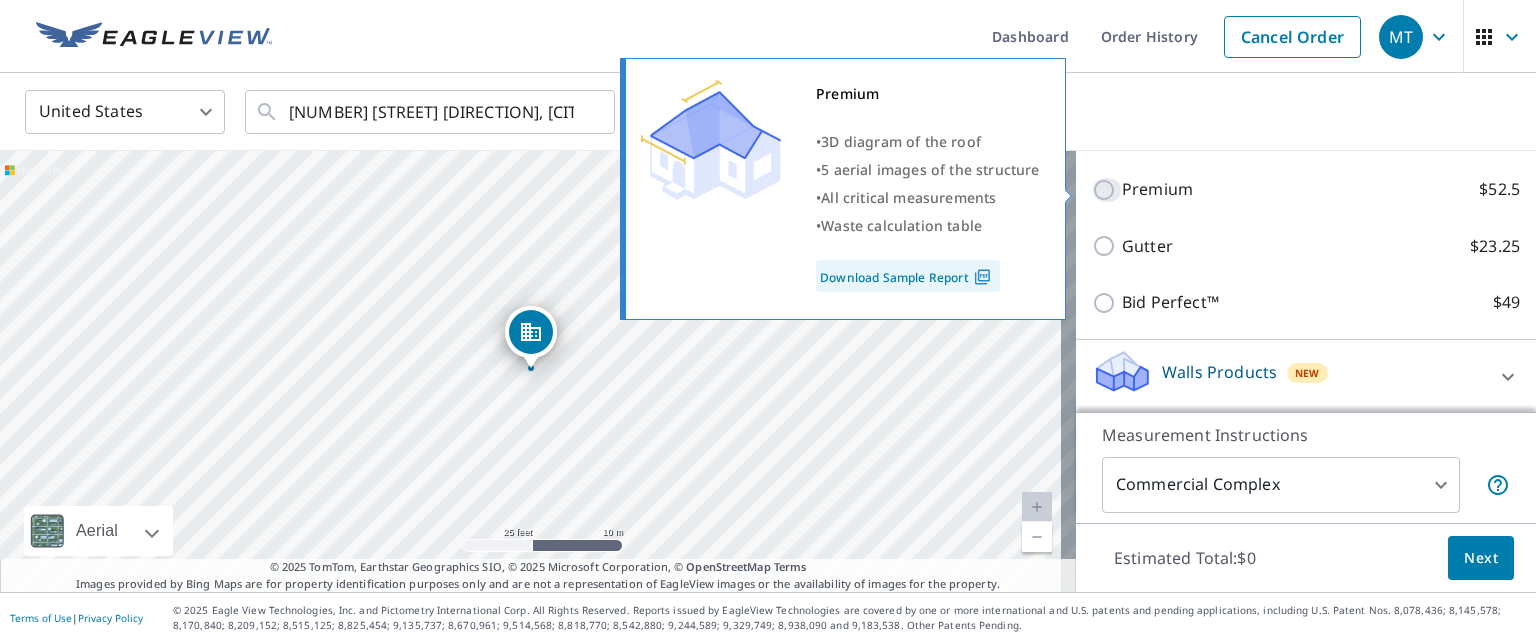 click on "Premium $52.5" at bounding box center [1107, 190] 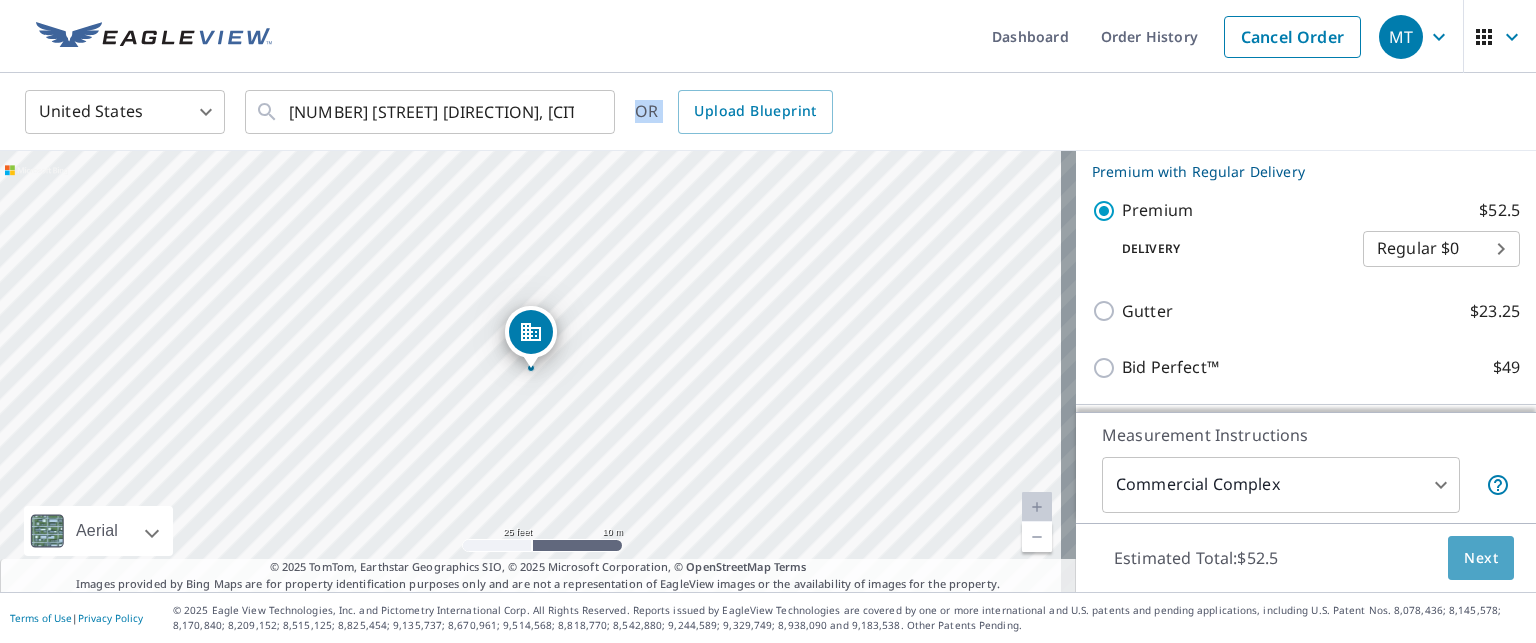 click on "Next" at bounding box center (1481, 558) 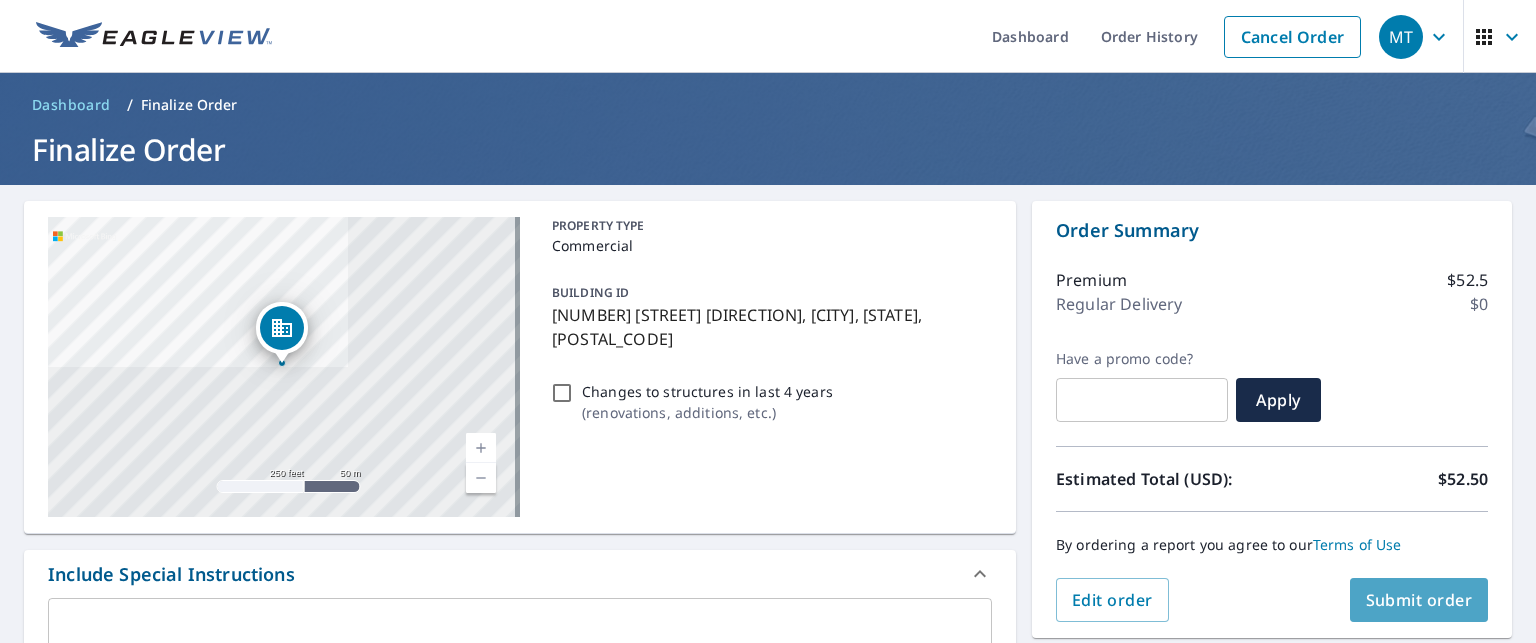 click on "Submit order" at bounding box center [1419, 600] 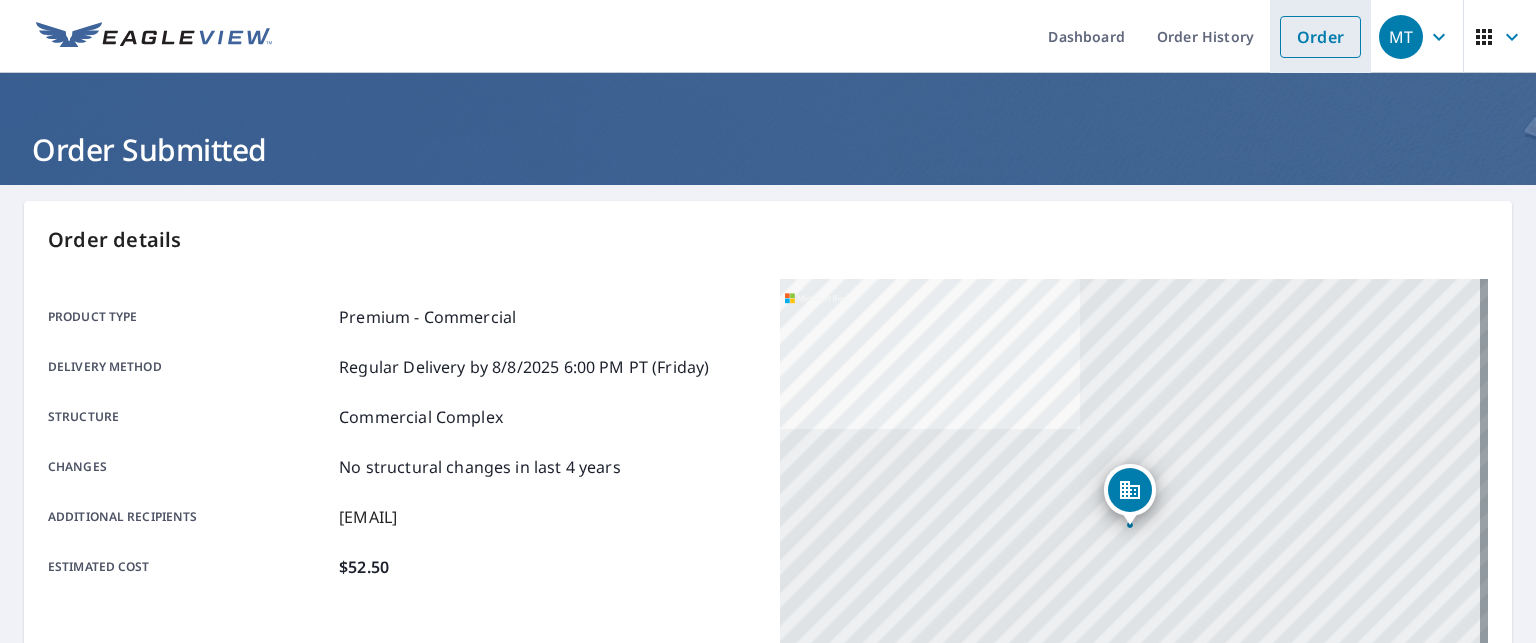 click on "Order" at bounding box center [1320, 36] 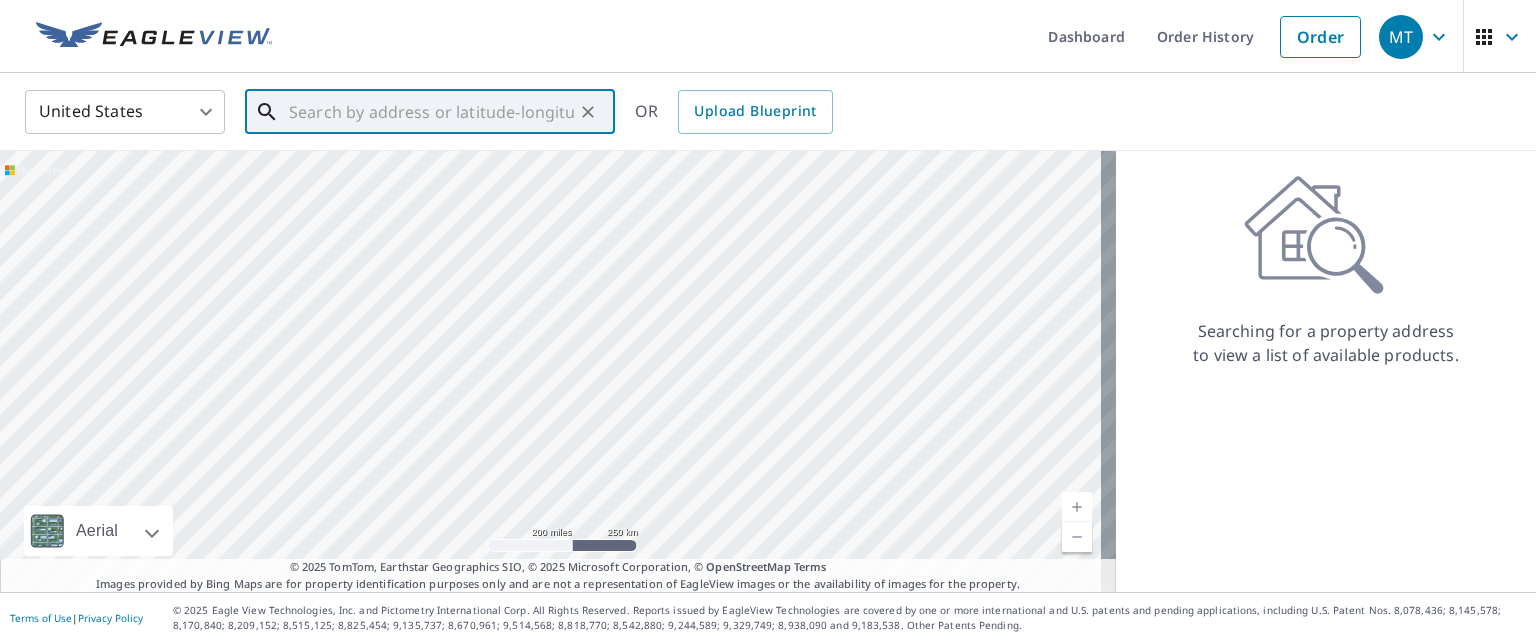 click at bounding box center (431, 112) 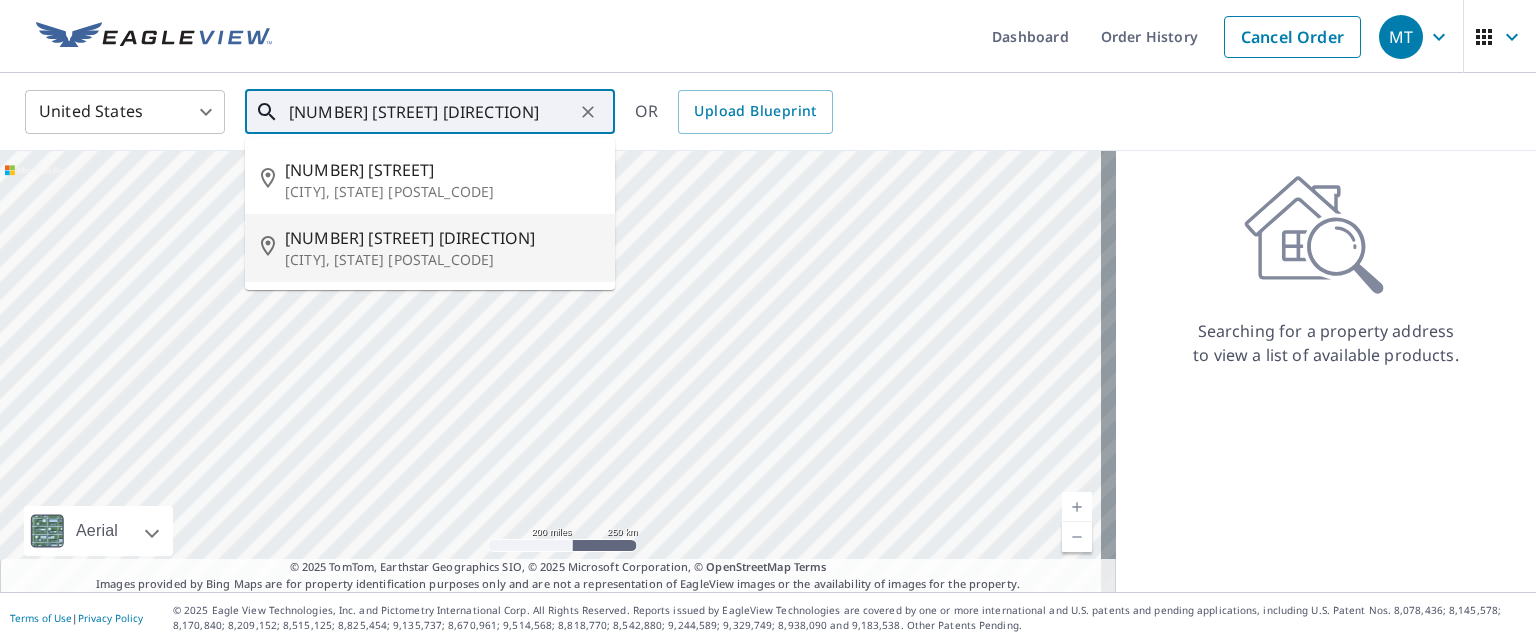 click on "[NUMBER] [STREET] [DIRECTION]" at bounding box center (442, 238) 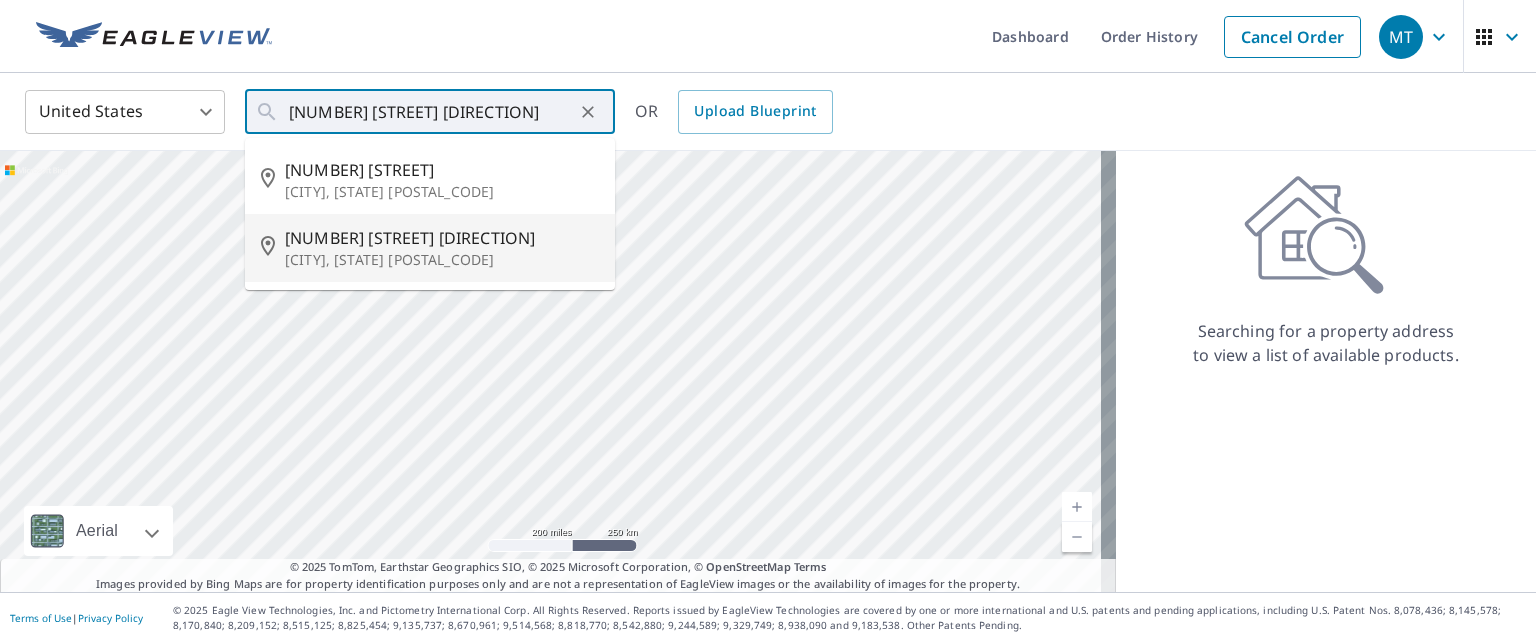 type on "[NUMBER] [STREET] [DIRECTION], [CITY], [STATE] [POSTAL_CODE]" 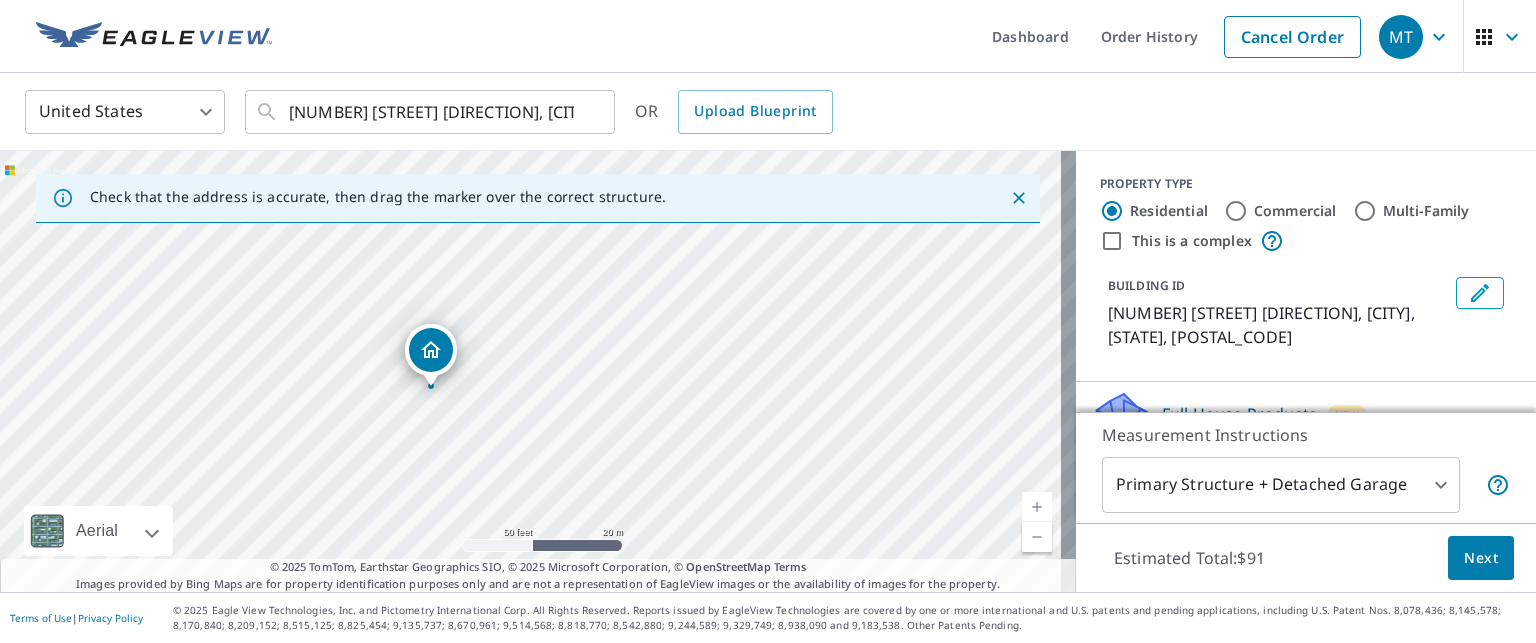 drag, startPoint x: 653, startPoint y: 372, endPoint x: 553, endPoint y: 390, distance: 101.607086 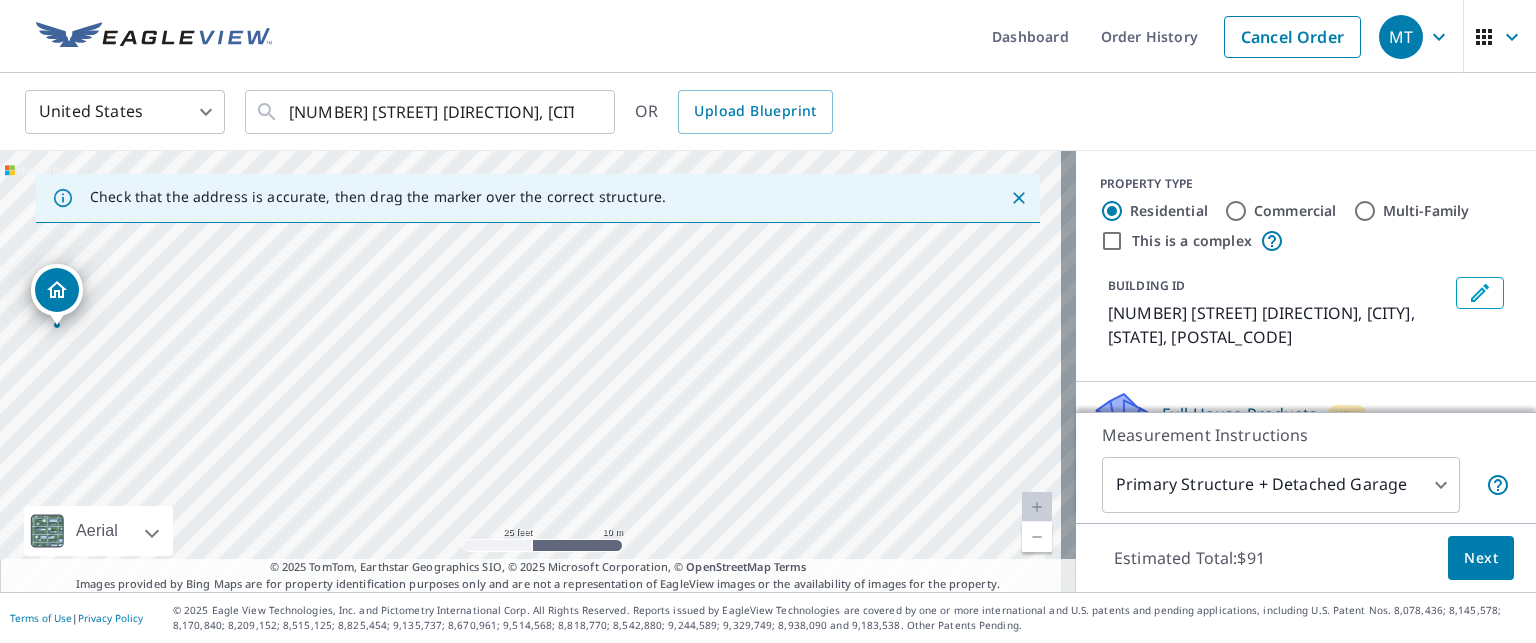 drag, startPoint x: 541, startPoint y: 350, endPoint x: 388, endPoint y: 243, distance: 186.70297 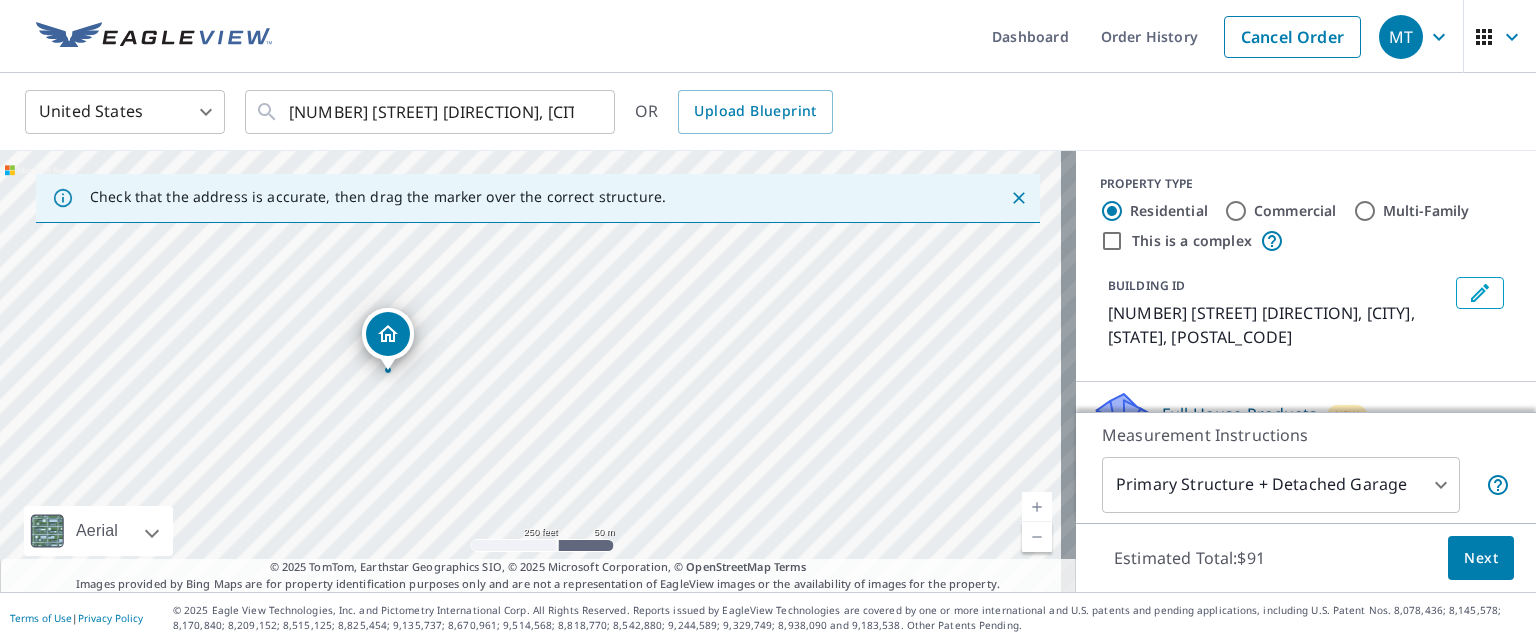 drag, startPoint x: 457, startPoint y: 311, endPoint x: 414, endPoint y: 398, distance: 97.04638 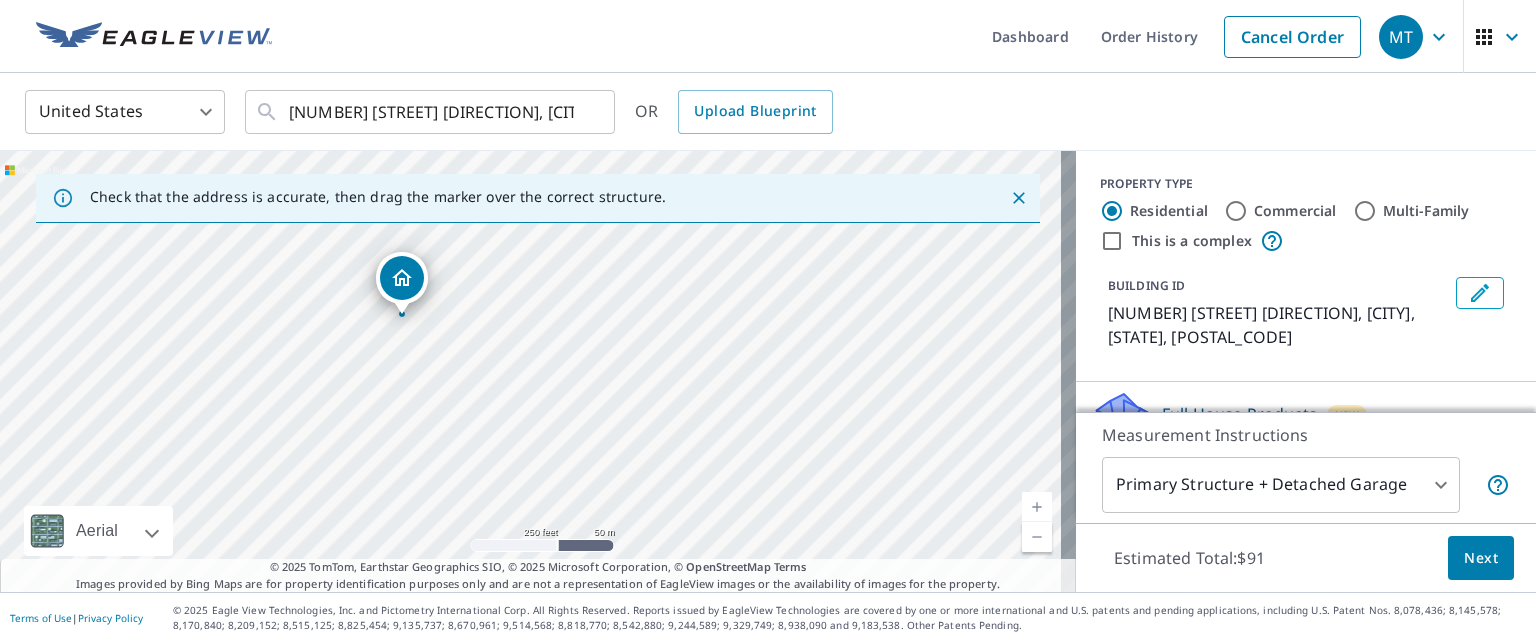drag, startPoint x: 406, startPoint y: 386, endPoint x: 420, endPoint y: 330, distance: 57.72348 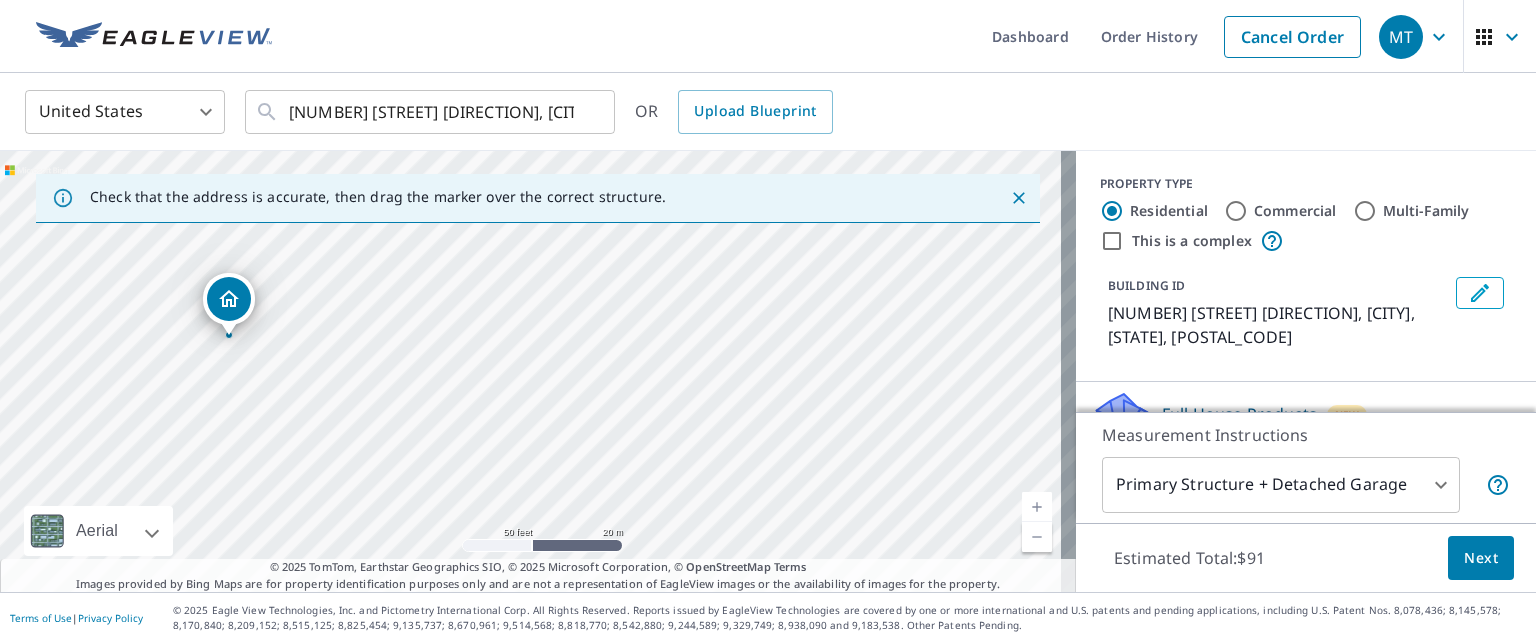 drag, startPoint x: 514, startPoint y: 342, endPoint x: 305, endPoint y: 436, distance: 229.16588 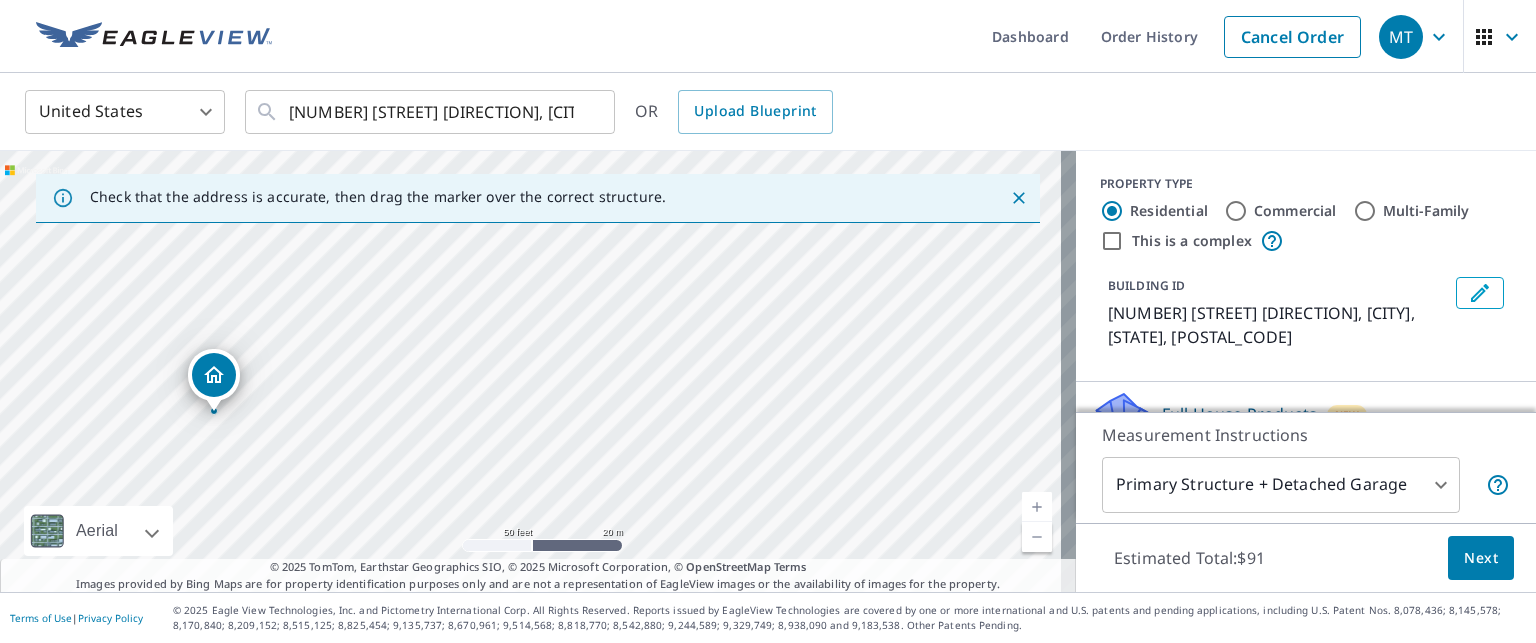 drag, startPoint x: 367, startPoint y: 407, endPoint x: 354, endPoint y: 470, distance: 64.327286 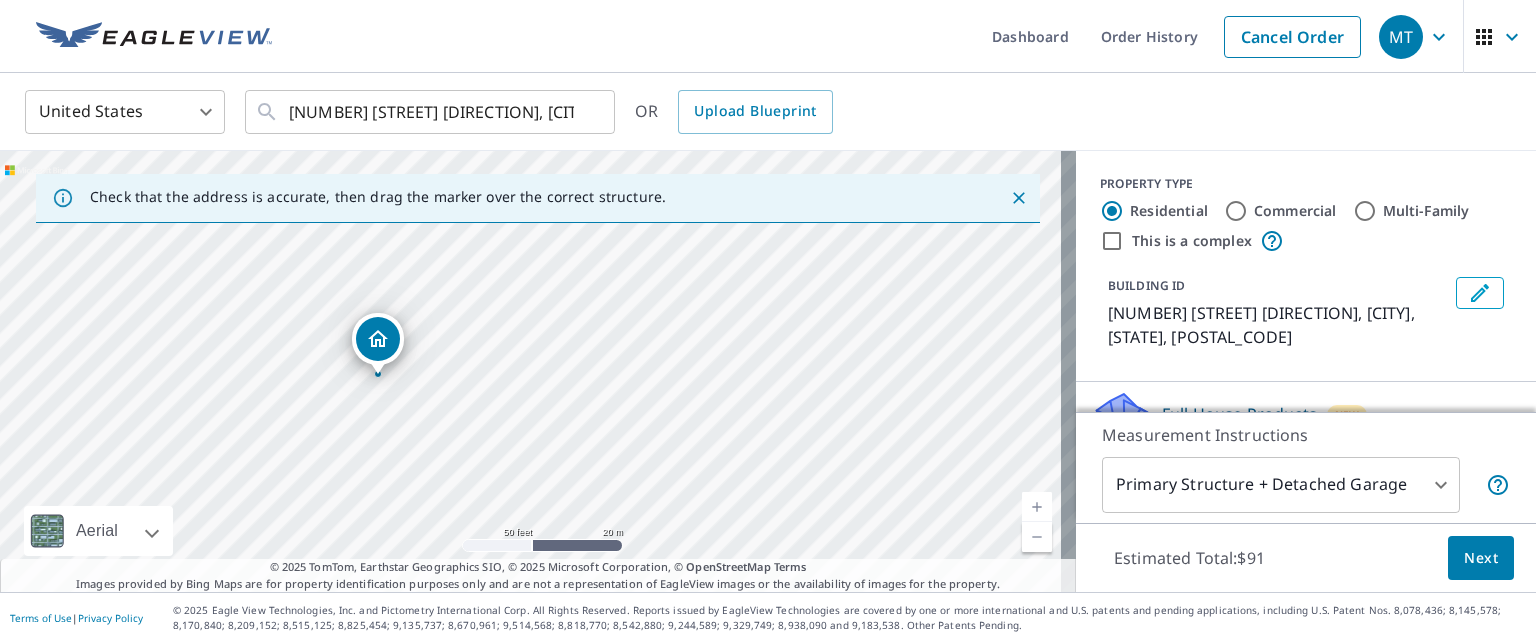 drag, startPoint x: 215, startPoint y: 378, endPoint x: 378, endPoint y: 340, distance: 167.37085 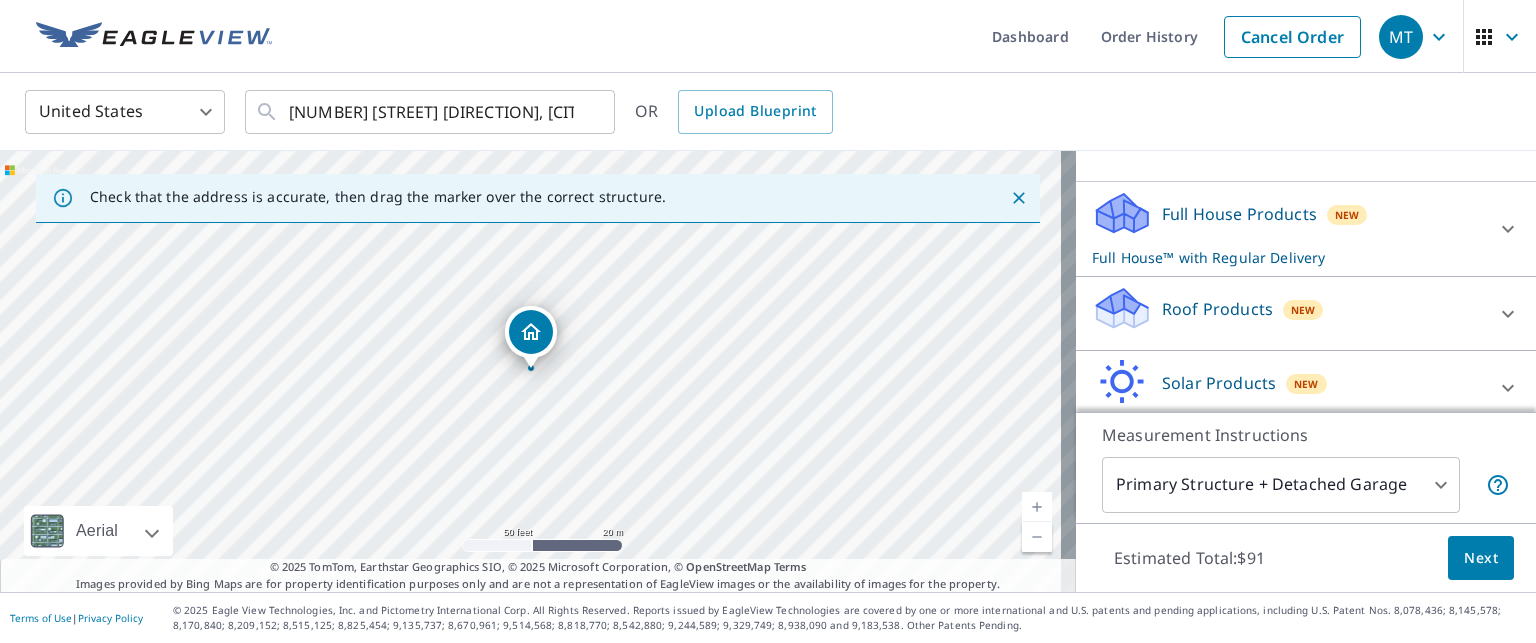 scroll, scrollTop: 0, scrollLeft: 0, axis: both 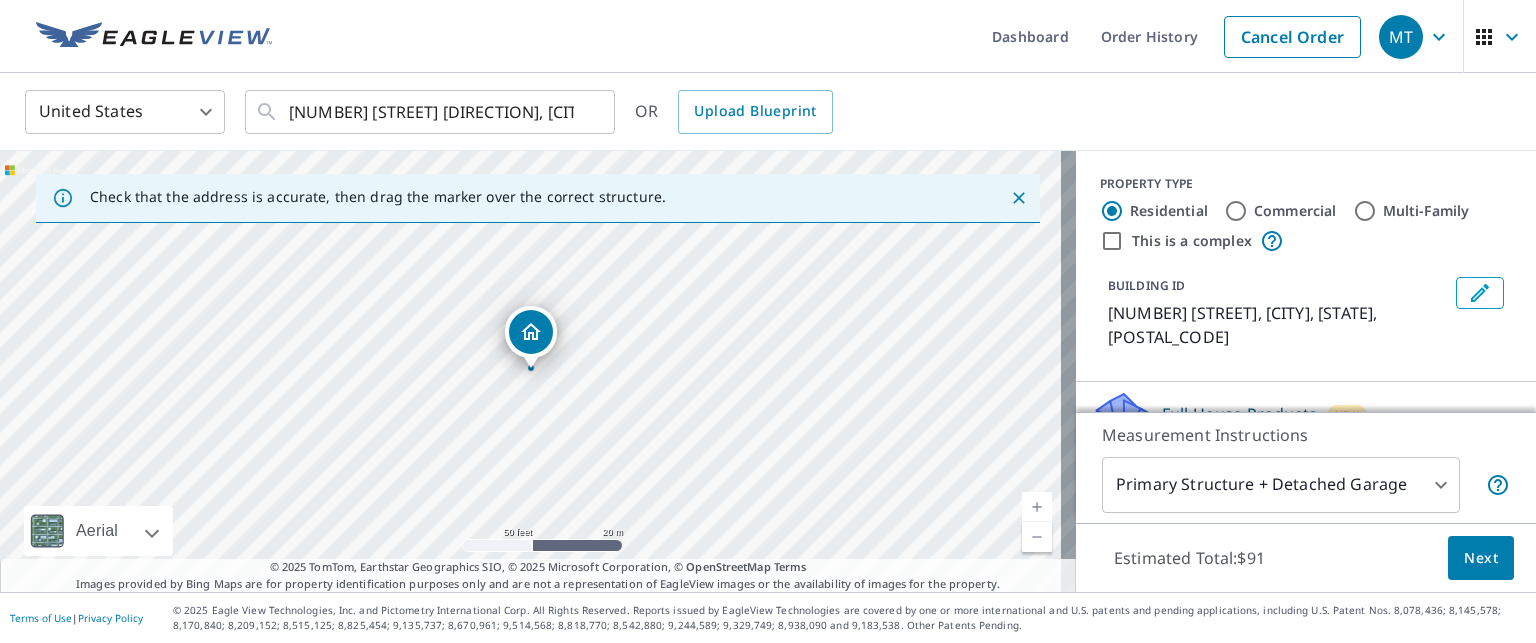click on "Commercial" at bounding box center [1295, 211] 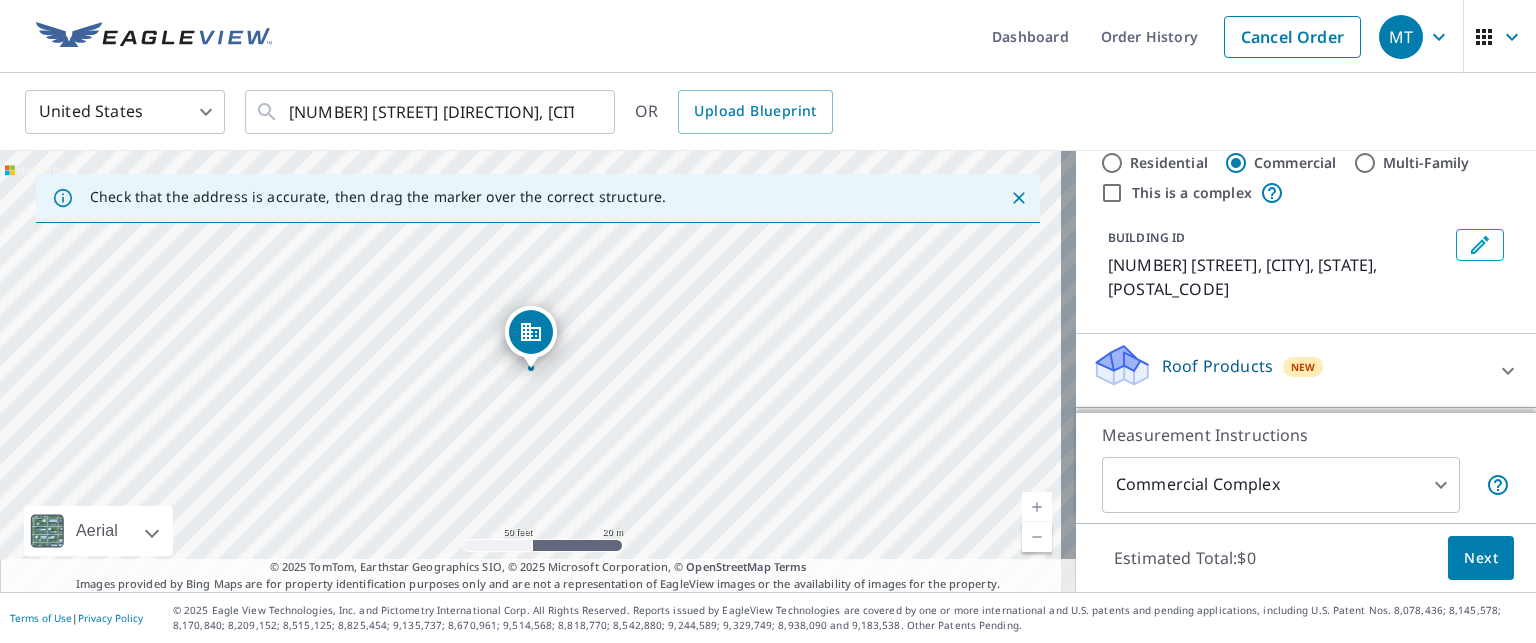 scroll, scrollTop: 92, scrollLeft: 0, axis: vertical 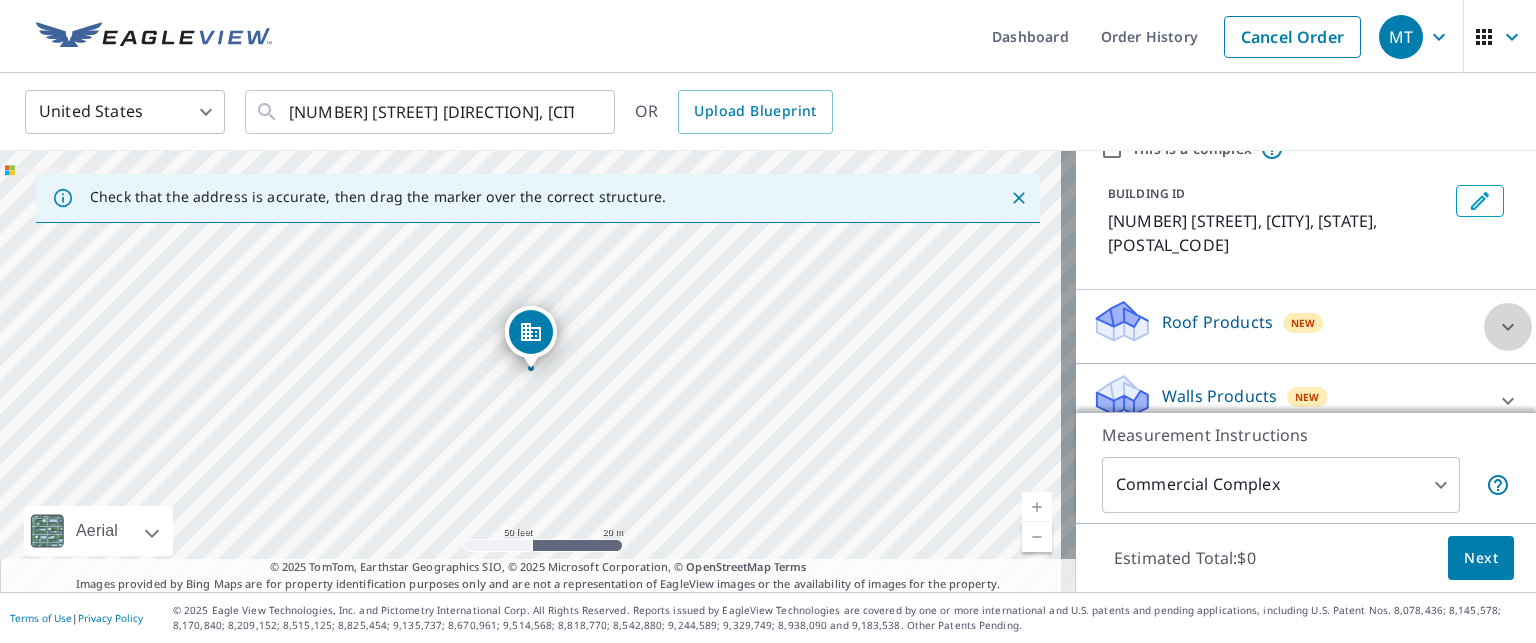 click 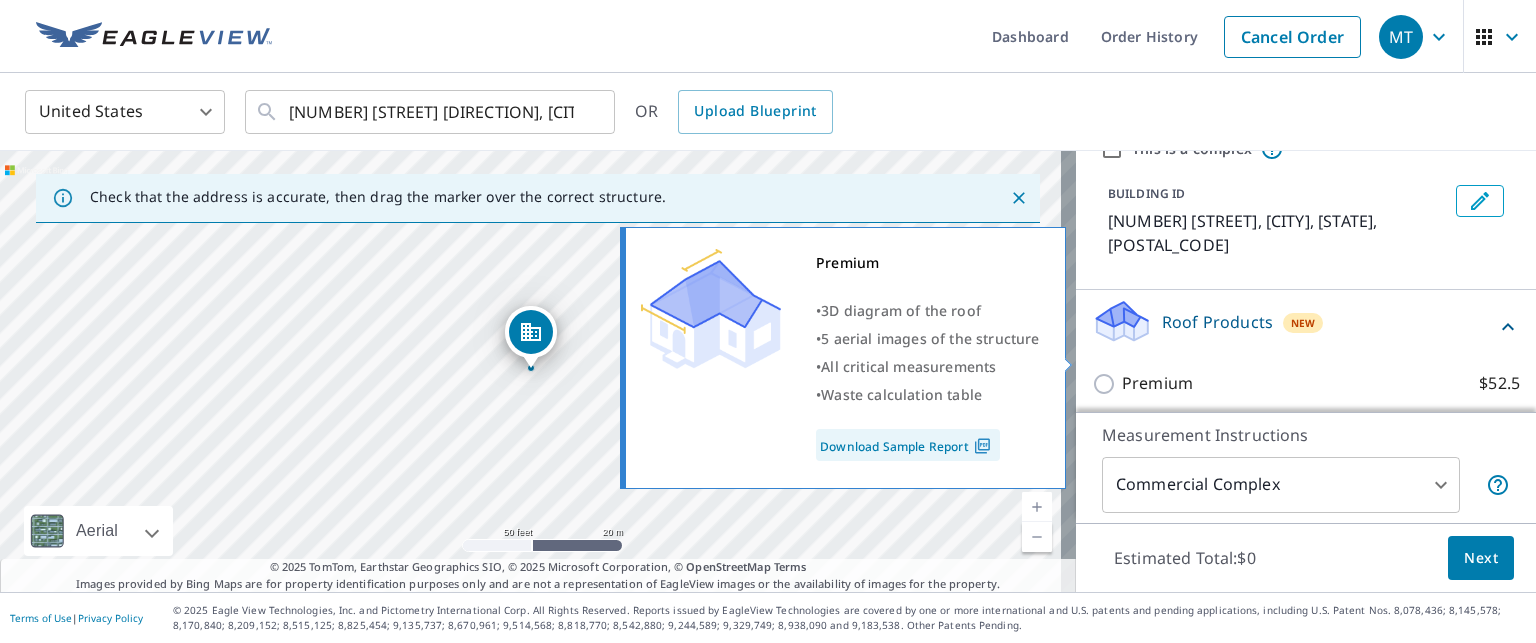 click on "Premium $52.5" at bounding box center [1107, 384] 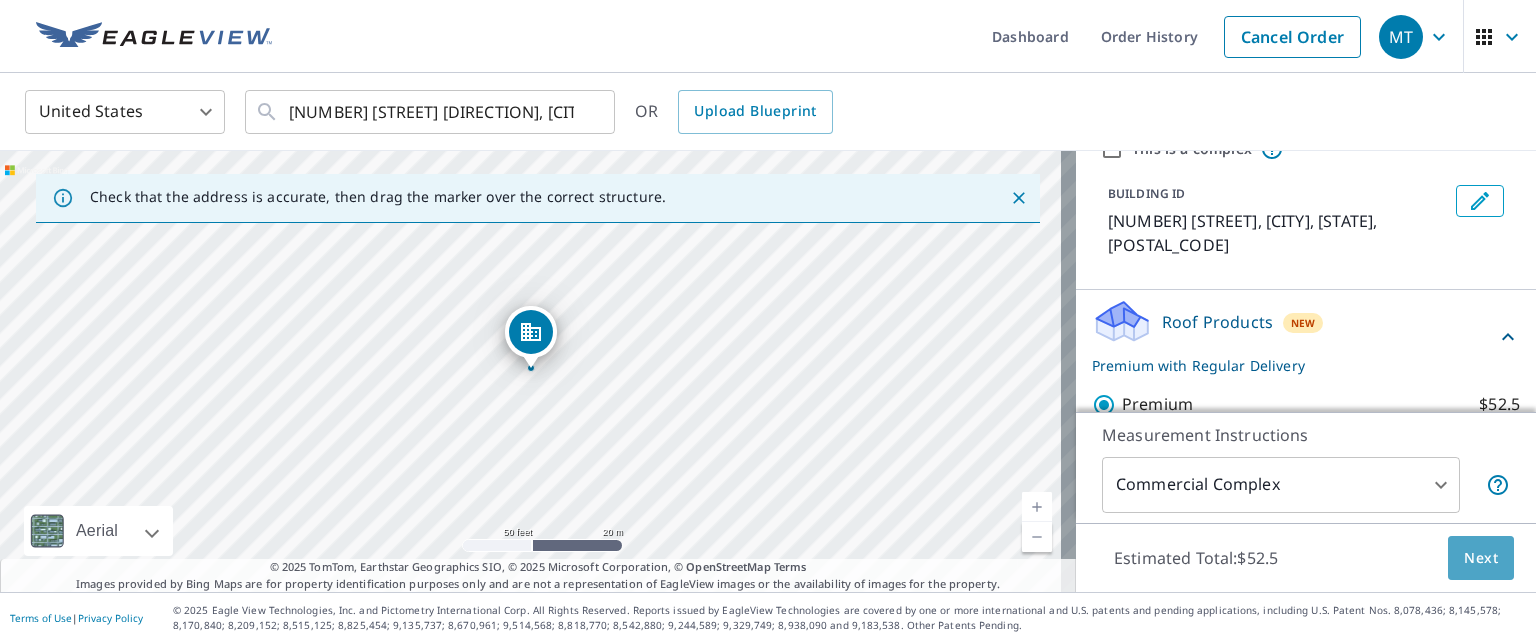 click on "Next" at bounding box center (1481, 558) 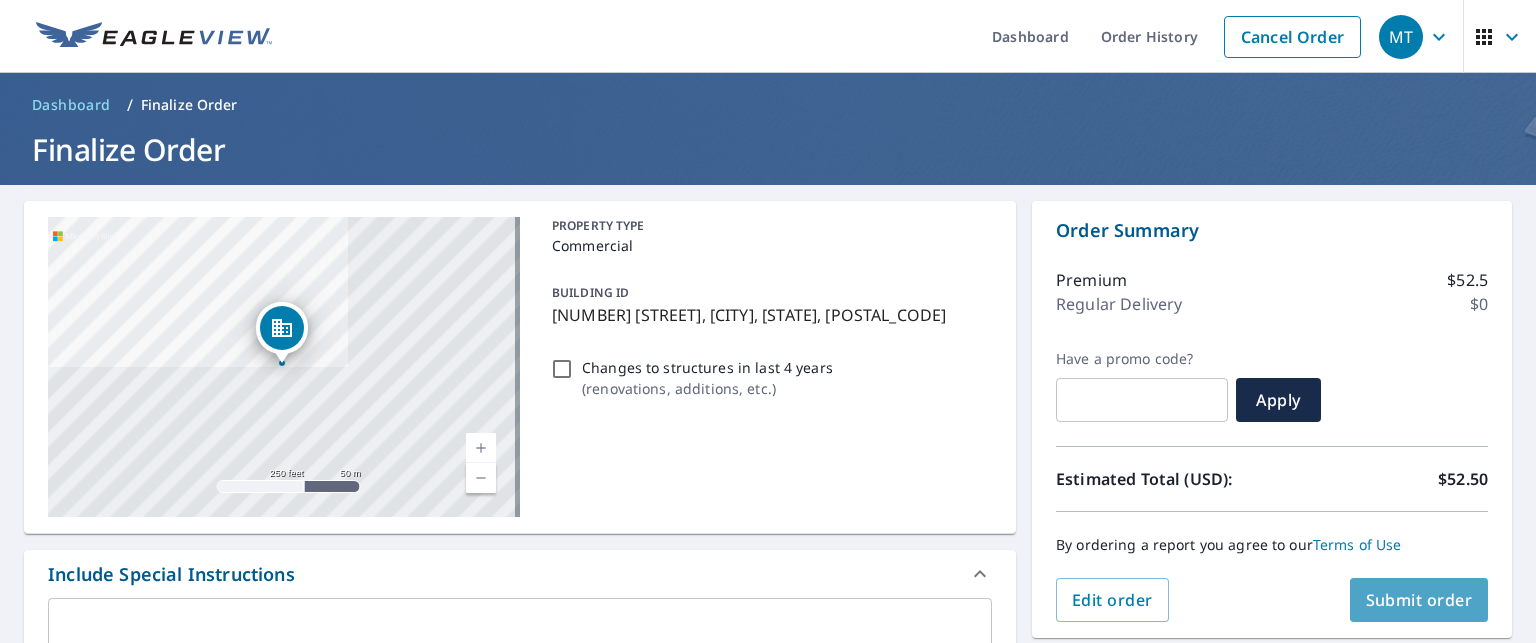 click on "Submit order" at bounding box center [1419, 600] 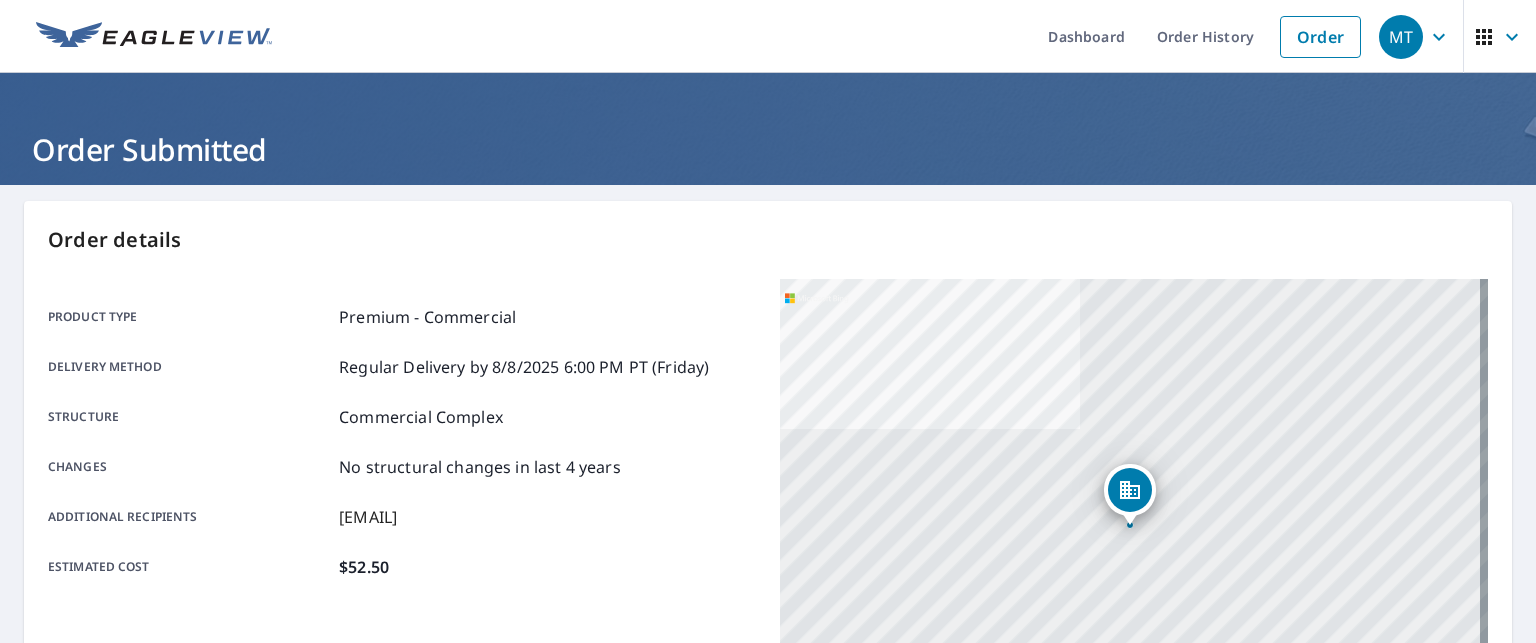 click on "Order History" at bounding box center [1205, 36] 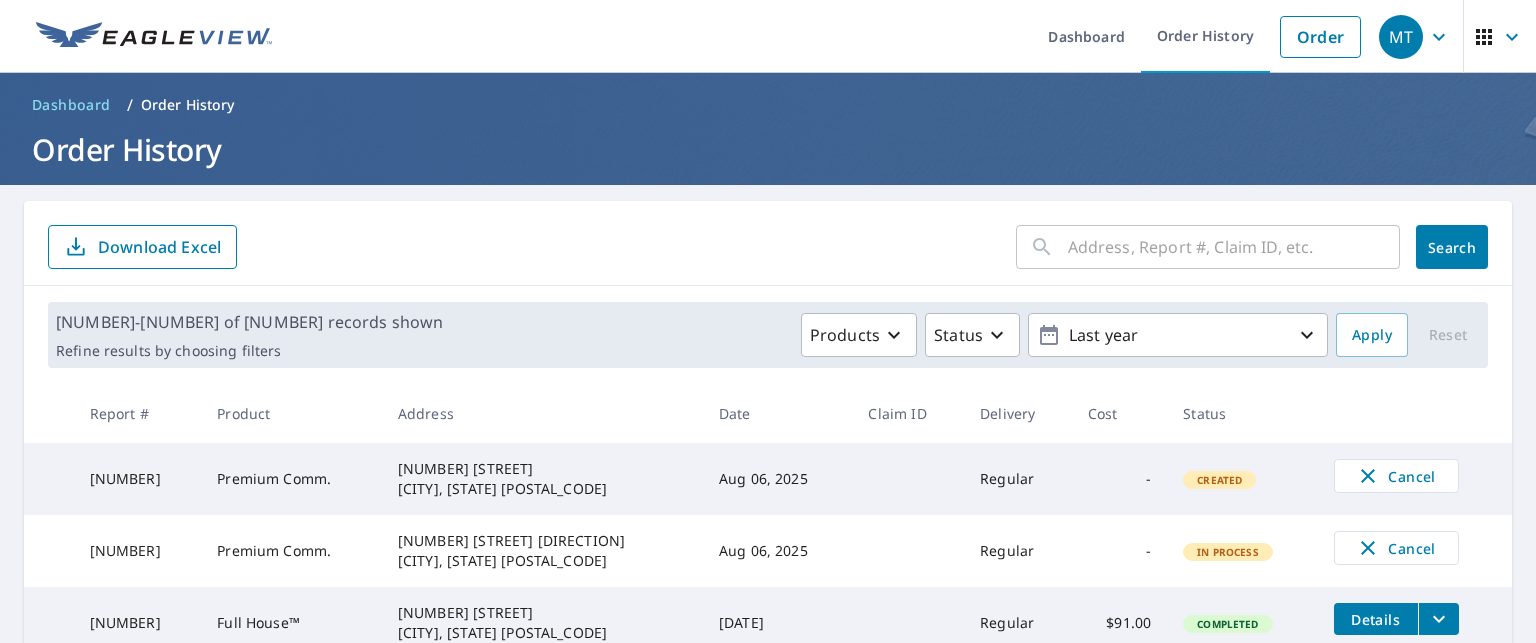 scroll, scrollTop: 100, scrollLeft: 0, axis: vertical 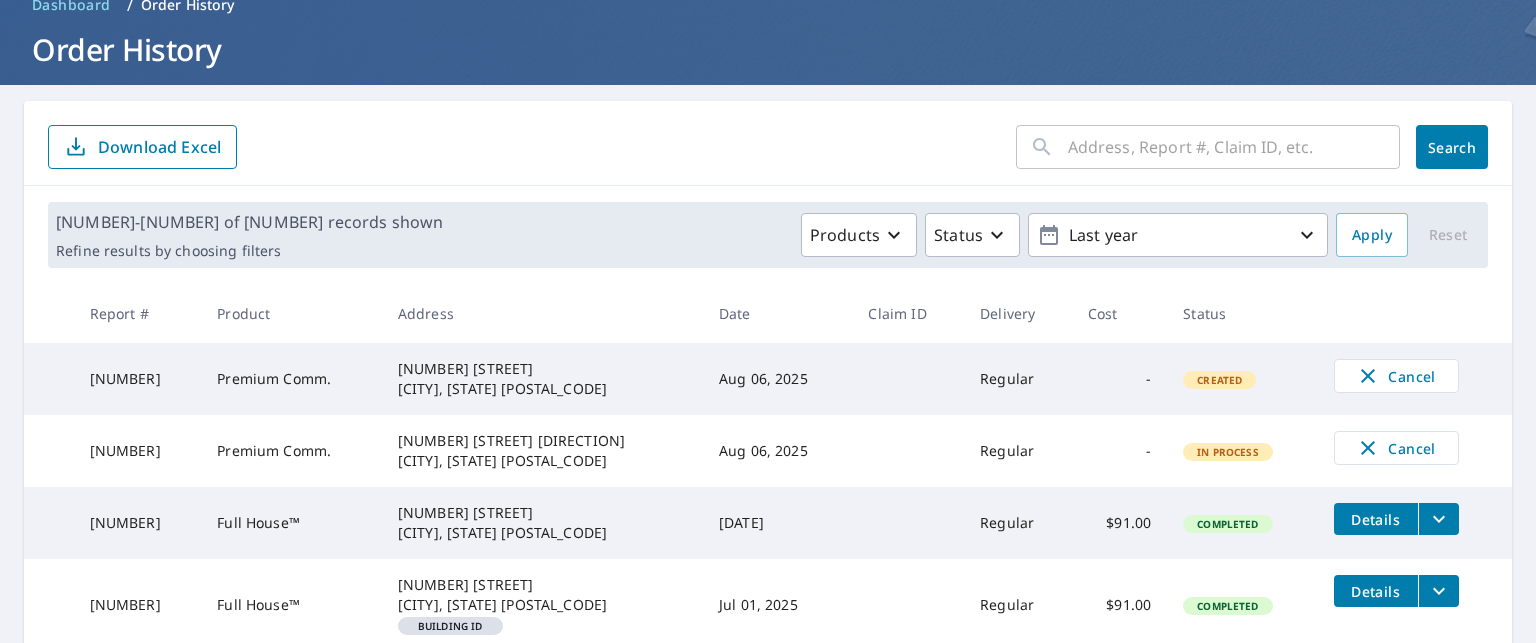 click on "In Process" at bounding box center (1228, 452) 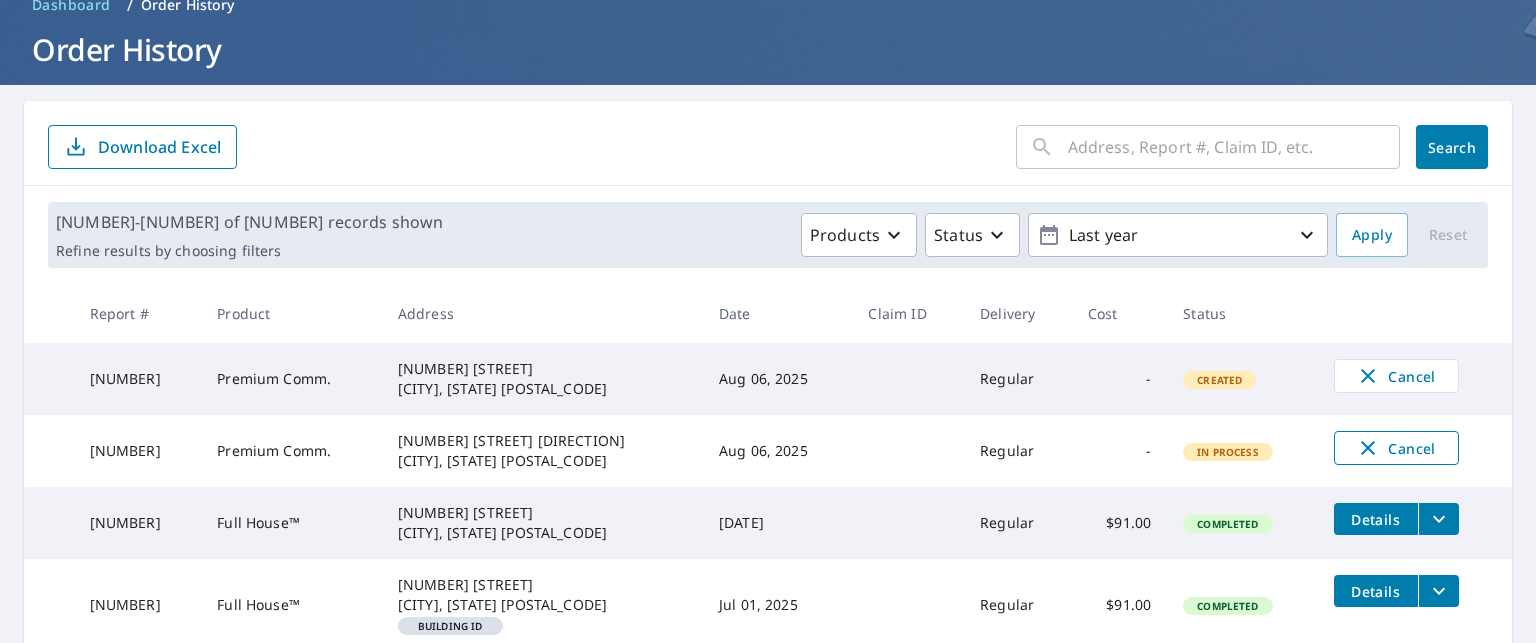 click on "Cancel" at bounding box center (1396, 448) 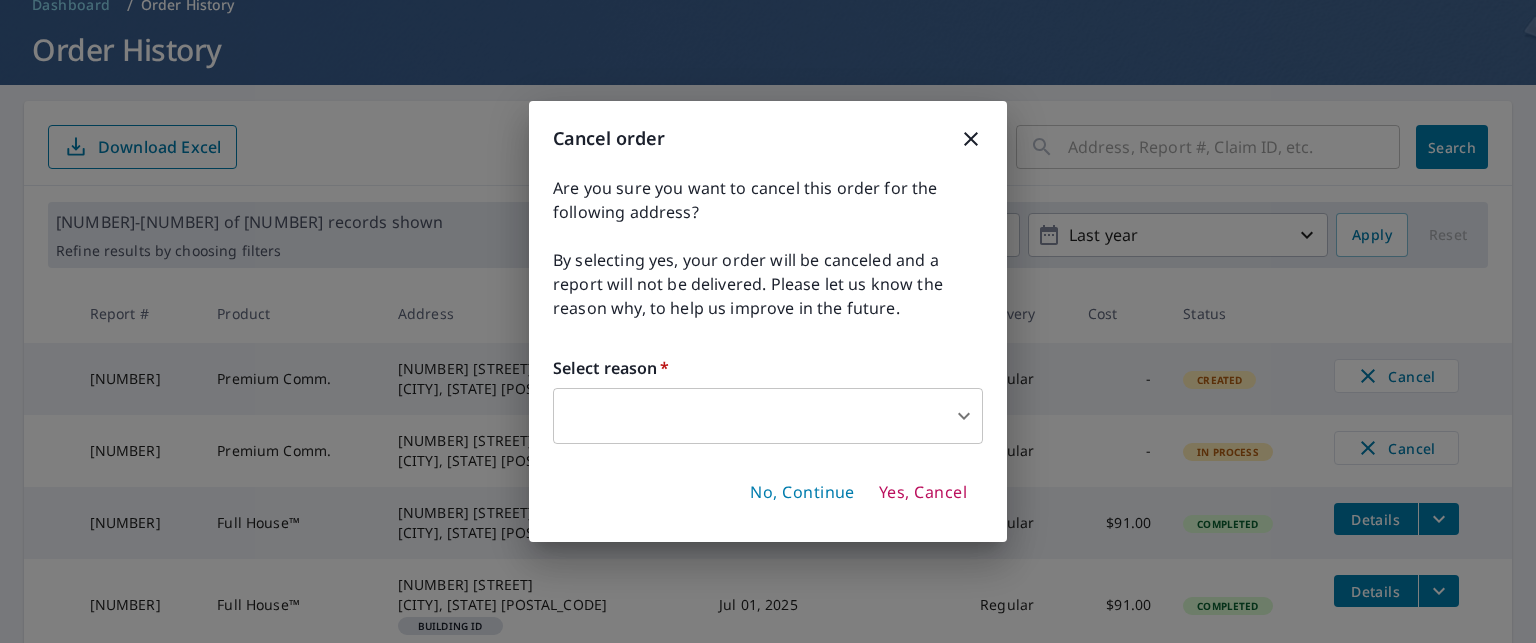 click on "Dashboard Order History Order MT Dashboard / Order History Order History ​ Search Download Excel [NUMBER]-[NUMBER] of [NUMBER] records shown Refine results by choosing filters Products Status Last year Apply Reset Report # Product Address Date Claim ID Delivery Cost Status 66807838 Premium Comm. [NUMBER] [STREET]
[CITY], [STATE] [POSTAL_CODE] Aug 06, 2025 Regular - Created Cancel 66807800 Premium Comm. [NUMBER] [STREET] [DIRECTION]
[CITY], [STATE] [POSTAL_CODE] Aug 06, 2025 Regular - In Process Cancel 66304773 Full House™ [NUMBER] [STREET]
[CITY], [STATE] [POSTAL_CODE] Jul 09, 2025 Regular $91.00 Completed Details 66181063 Full House™ [NUMBER] [STREET]
[CITY], [STATE] [POSTAL_CODE] Building ID   Jul 01, 2025 Regular $91.00 Completed Details 66156128 Full House™ [NUMBER] [STREET]
[CITY], [STATE] [POSTAL_CODE] Building ID   Jun 30, 2025 Regular - Closed 65097861 Full House™ [NUMBER] [STREET]
[CITY], [STATE] [POSTAL_CODE] Building ID DG May 07, 2025 Regular $0.00 Completed Details 65097300 Full House™ [NUMBER] [STREET]
[CITY], [STATE] [POSTAL_CODE] Building ID Primary May 07, 2025 Regular $91.00 Show" at bounding box center (768, 321) 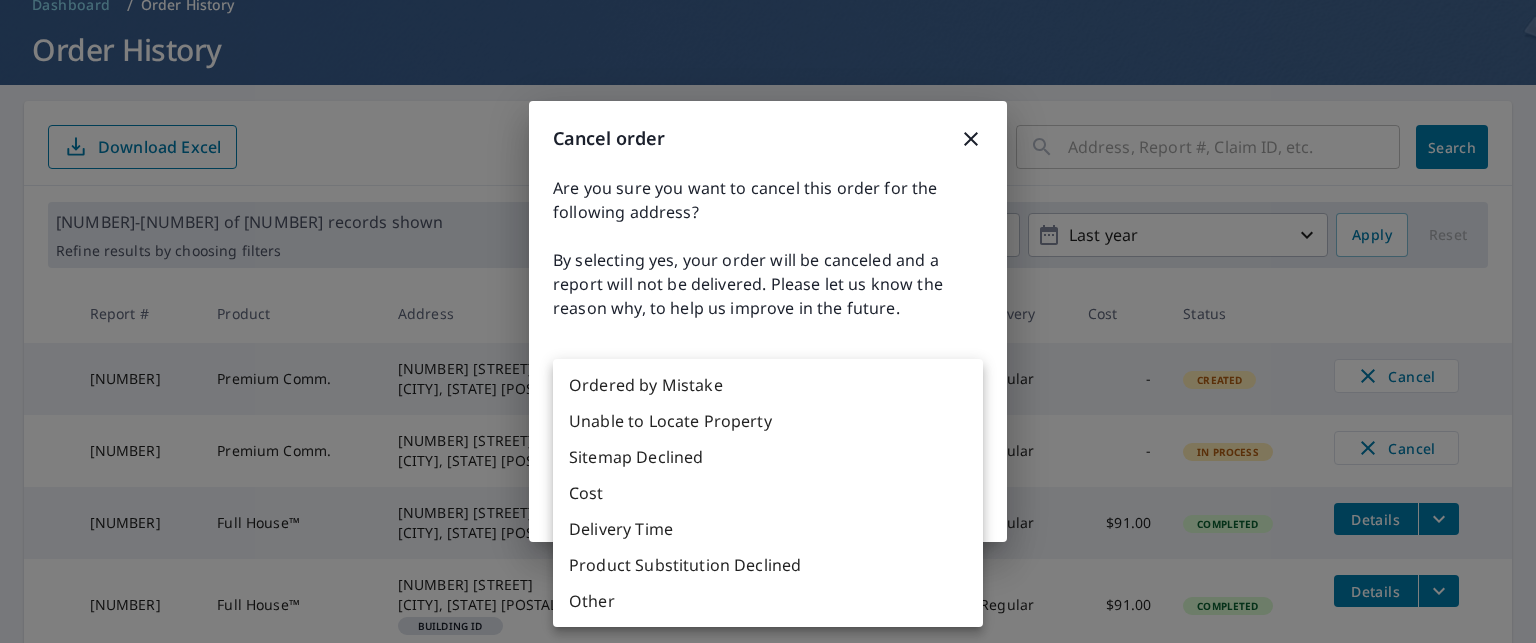 drag, startPoint x: 680, startPoint y: 391, endPoint x: 591, endPoint y: 593, distance: 220.7374 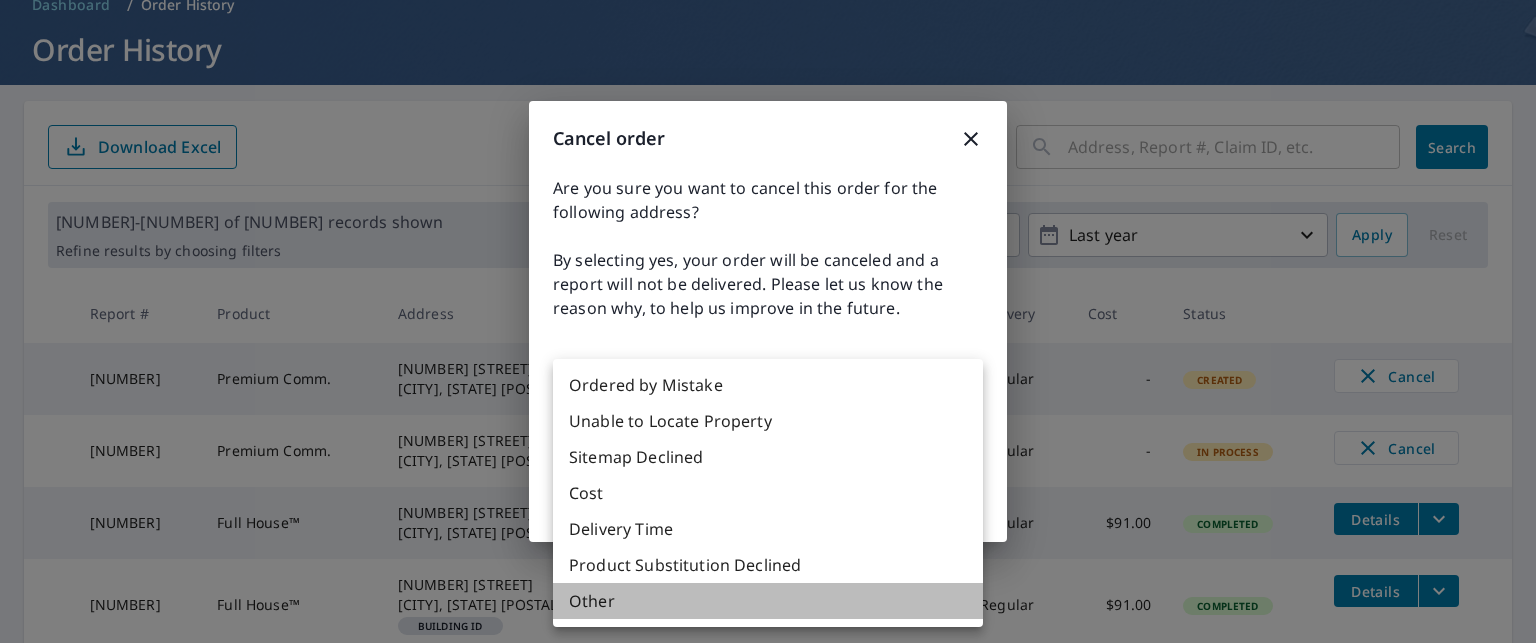 click on "Other" at bounding box center (768, 601) 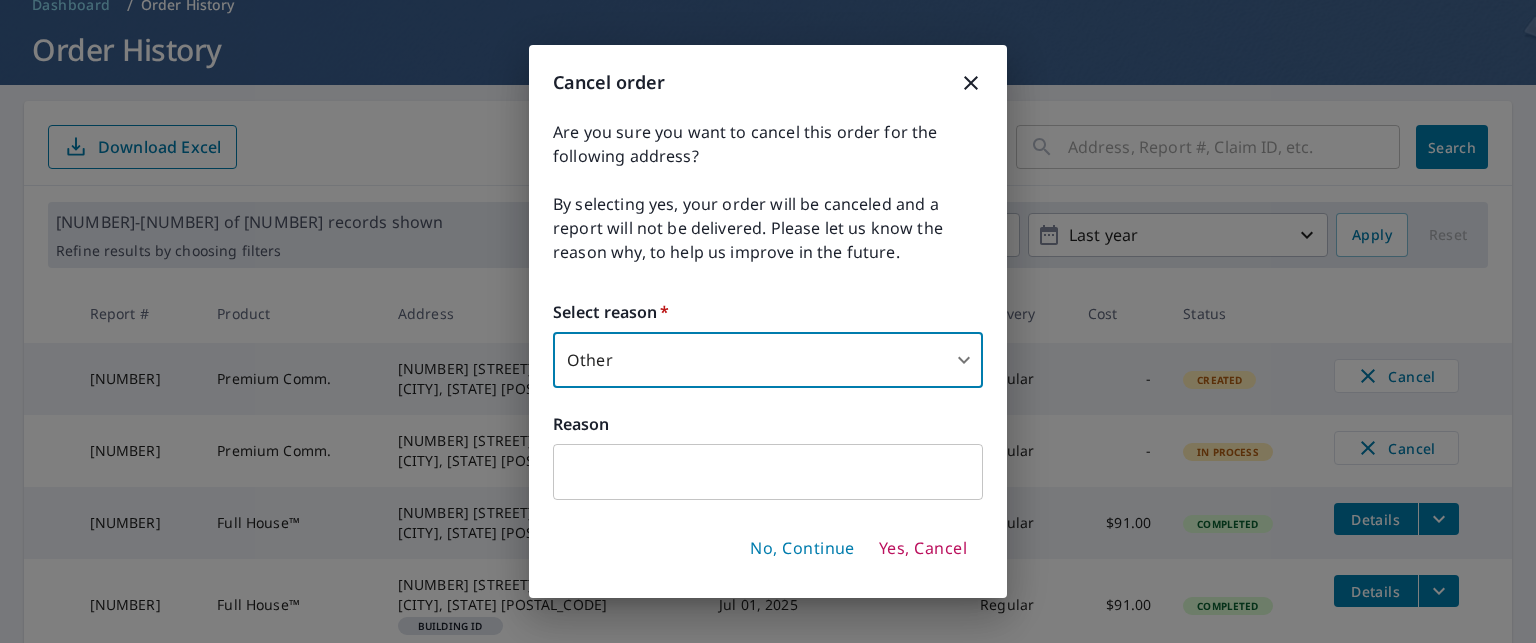 click at bounding box center [768, 472] 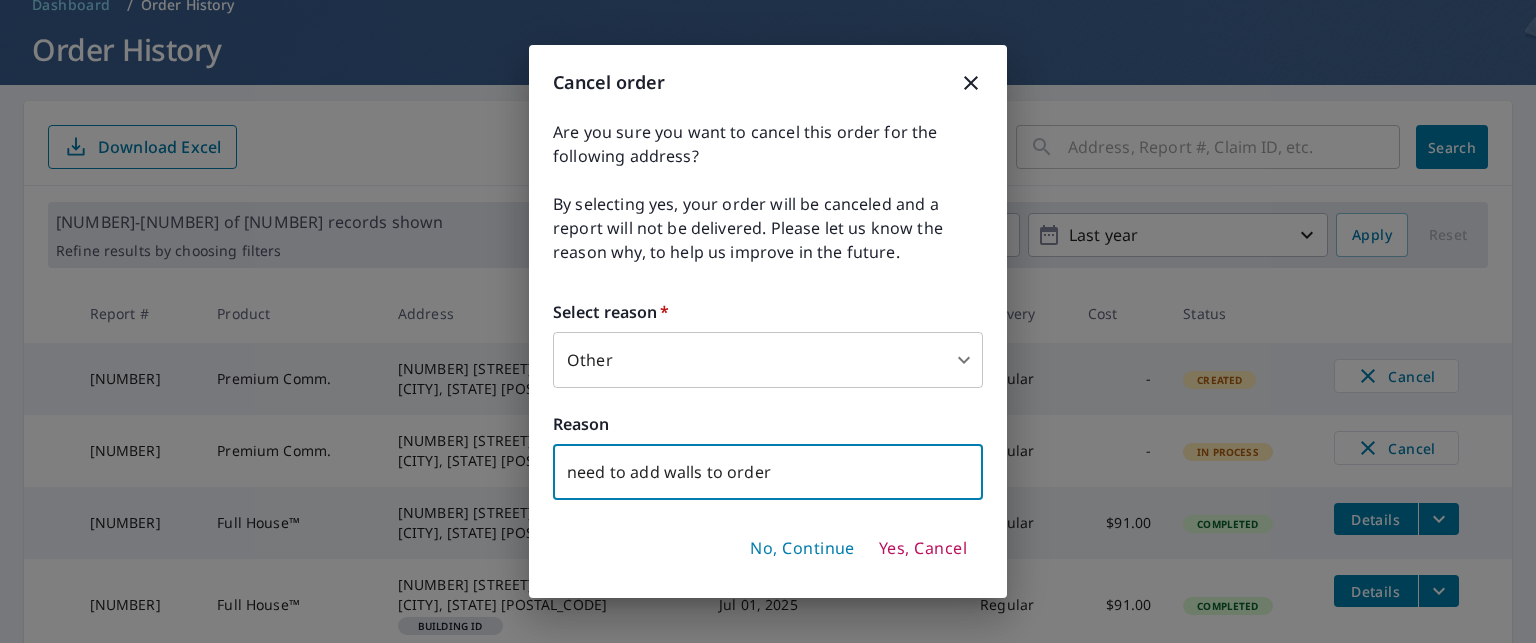 type on "need to add walls to order" 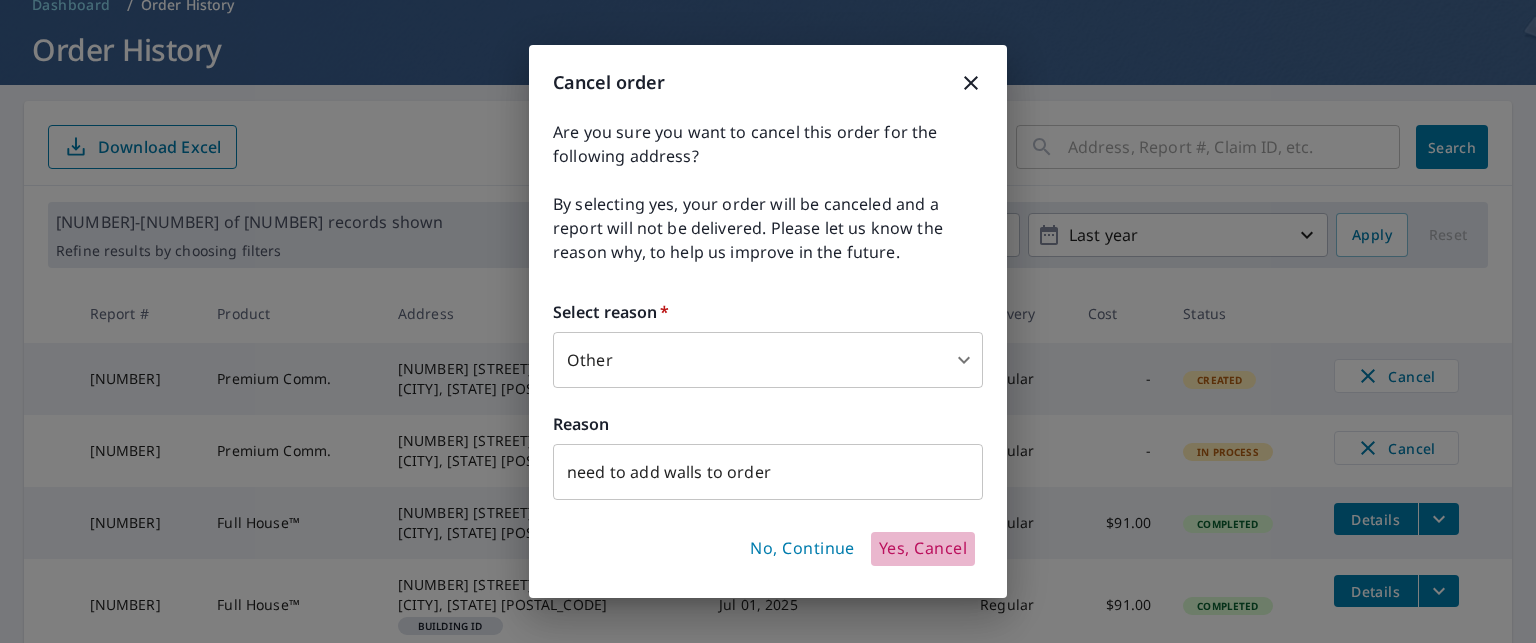 click on "Yes, Cancel" at bounding box center [923, 549] 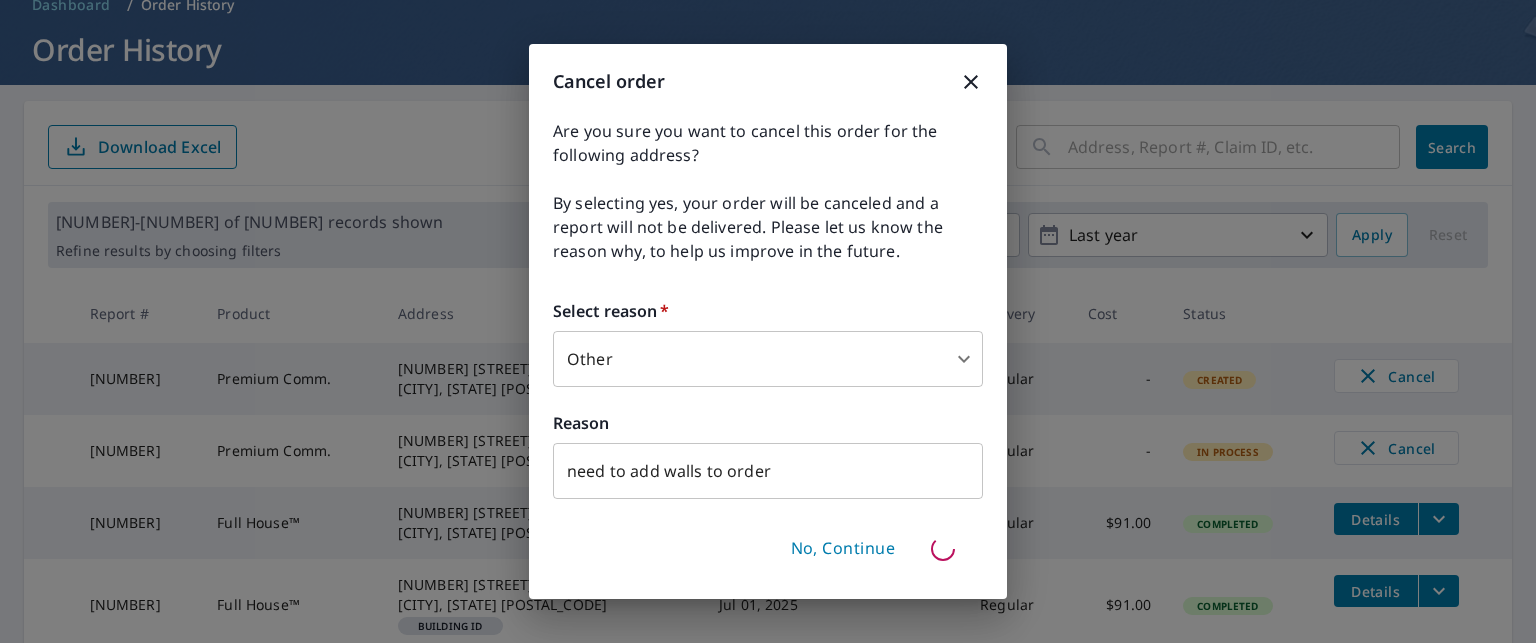 type 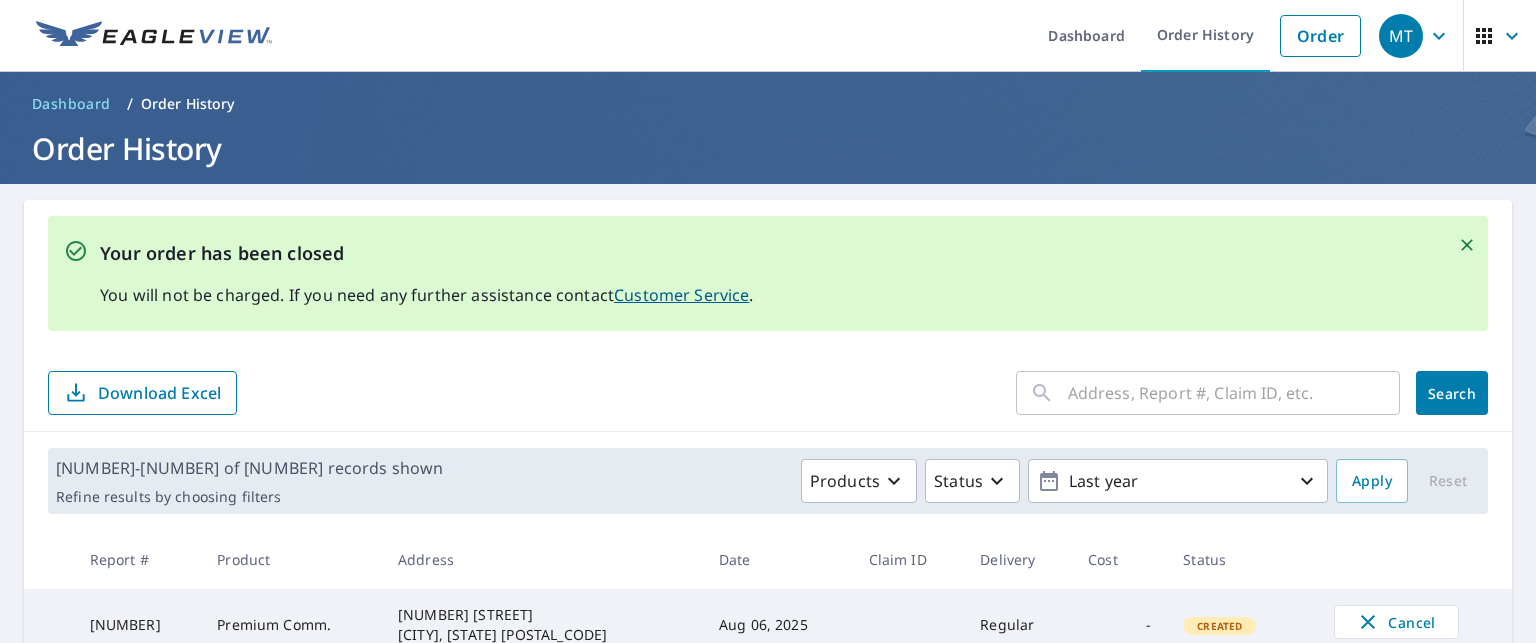 scroll, scrollTop: 0, scrollLeft: 0, axis: both 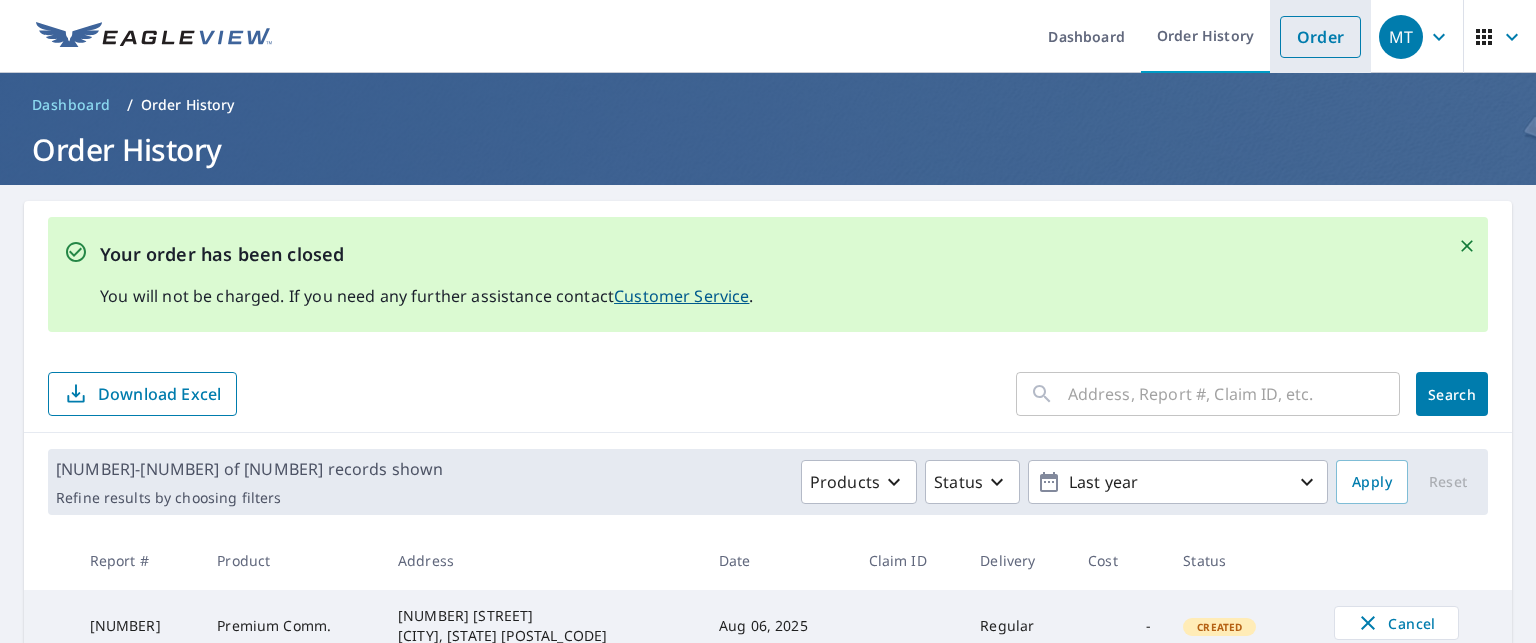 click on "Order" at bounding box center (1320, 37) 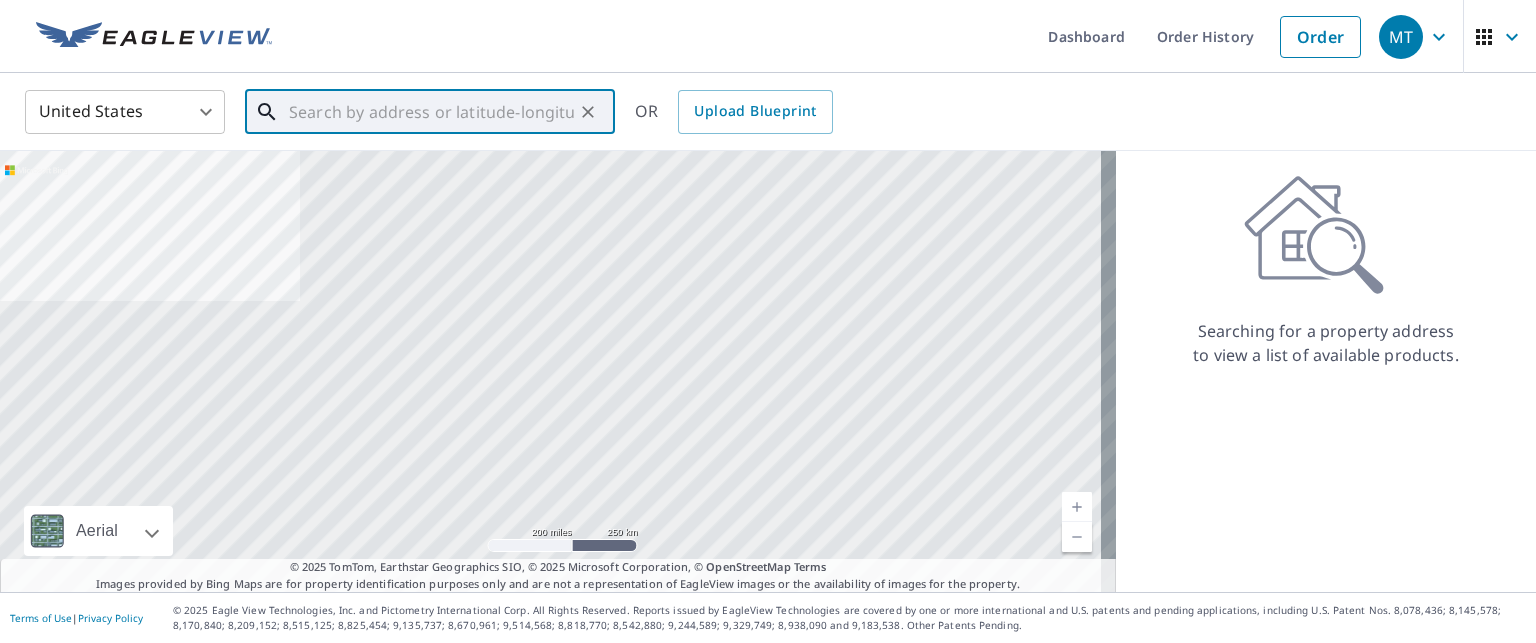 click at bounding box center (431, 112) 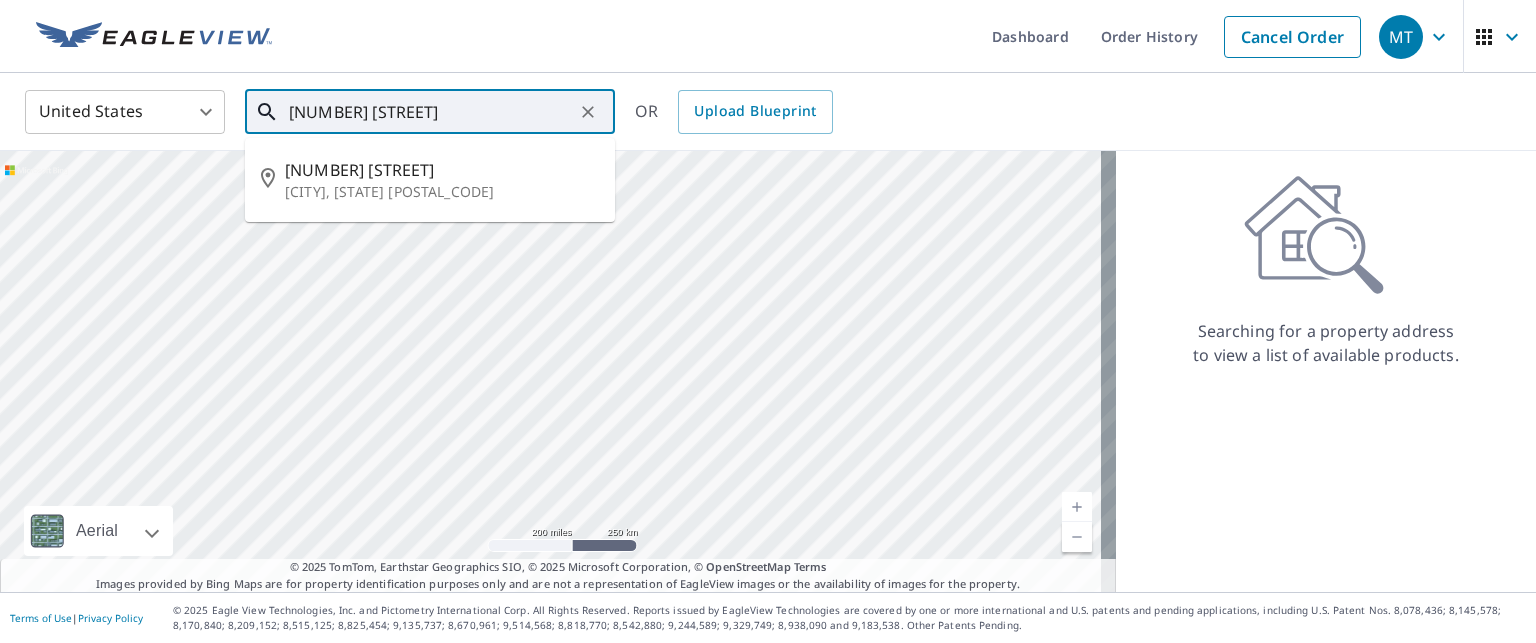 click on "[NUMBER] [STREET] [DIRECTION], [CITY], [STATE] [POSTAL_CODE]" at bounding box center [430, 180] 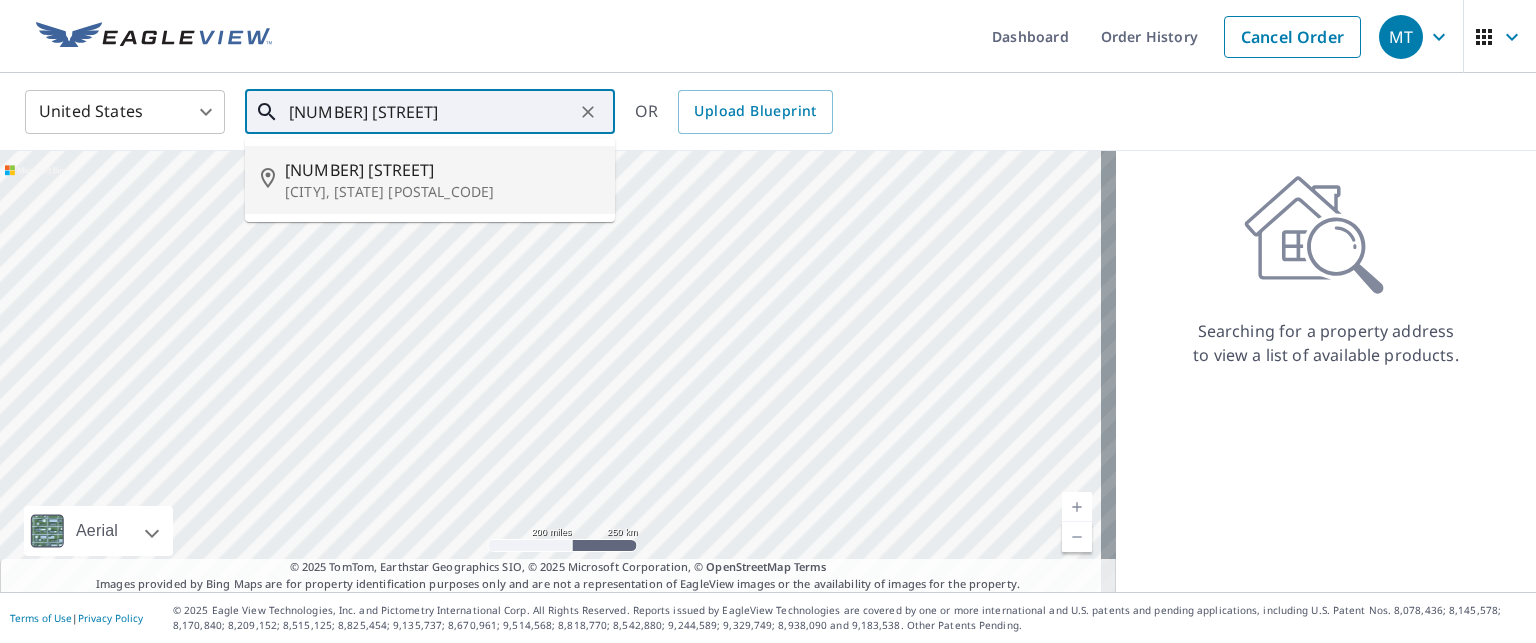 click on "[CITY], [STATE] [POSTAL_CODE]" at bounding box center (442, 192) 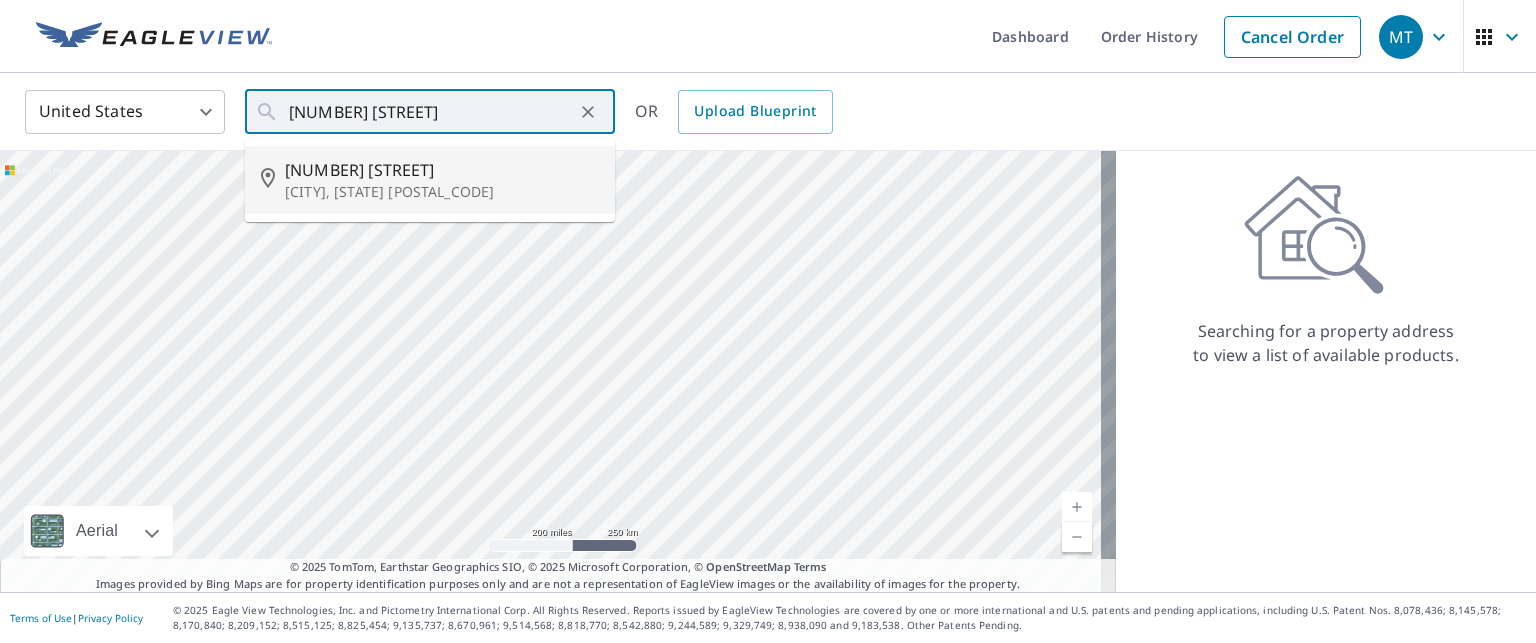 type on "[NUMBER] [STREET] [DIRECTION], [CITY], [STATE] [POSTAL_CODE]" 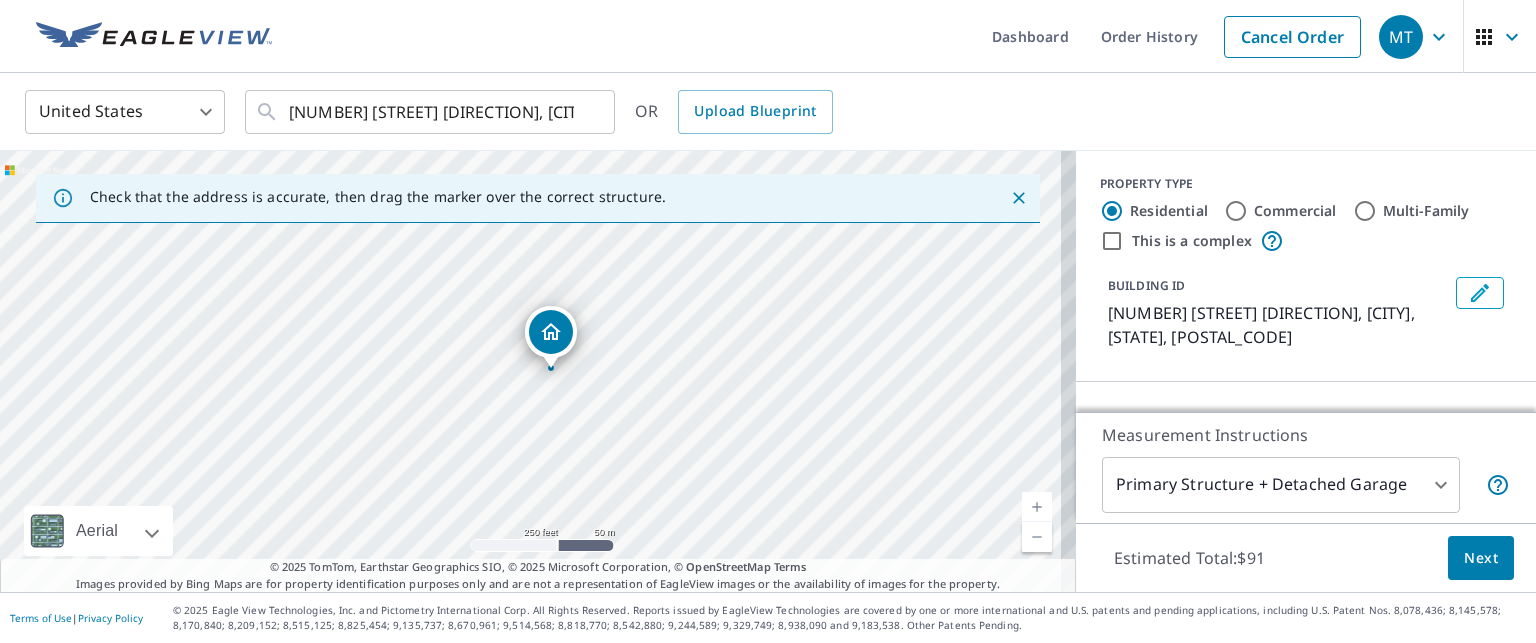 click on "Commercial" at bounding box center [1280, 211] 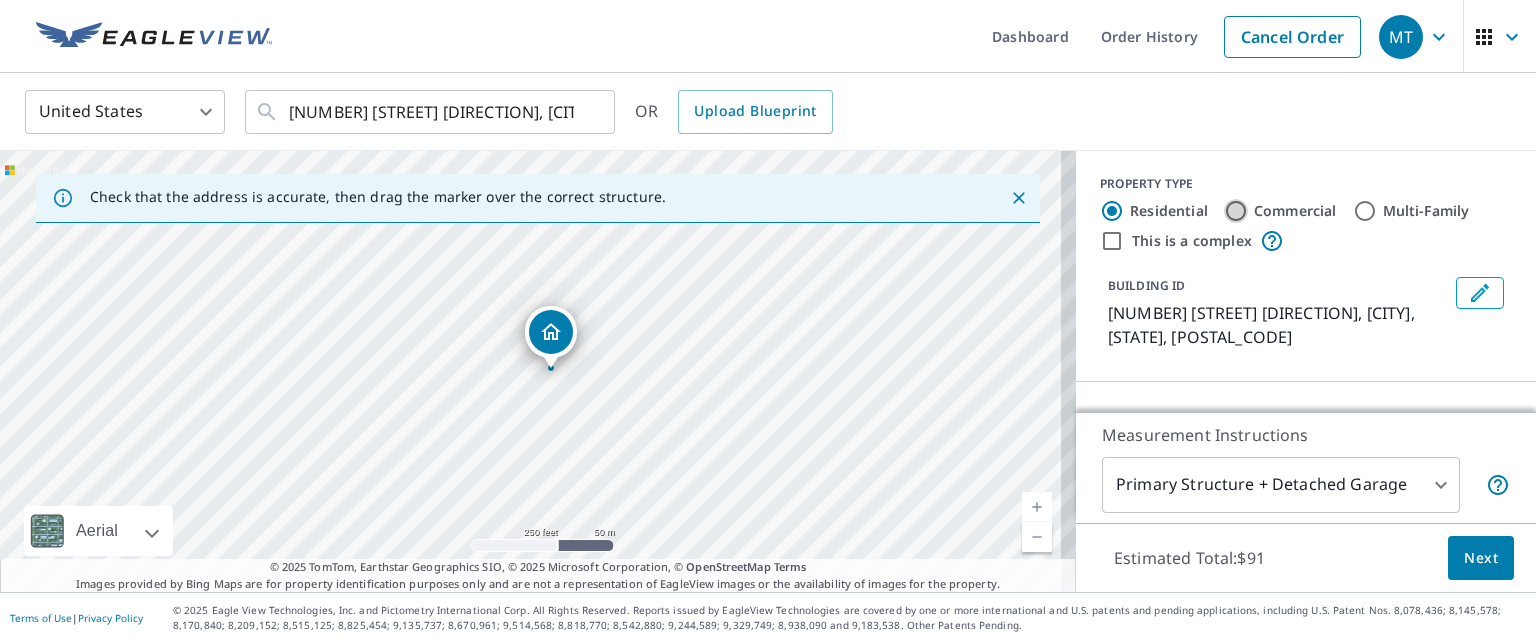 click on "Commercial" at bounding box center (1236, 211) 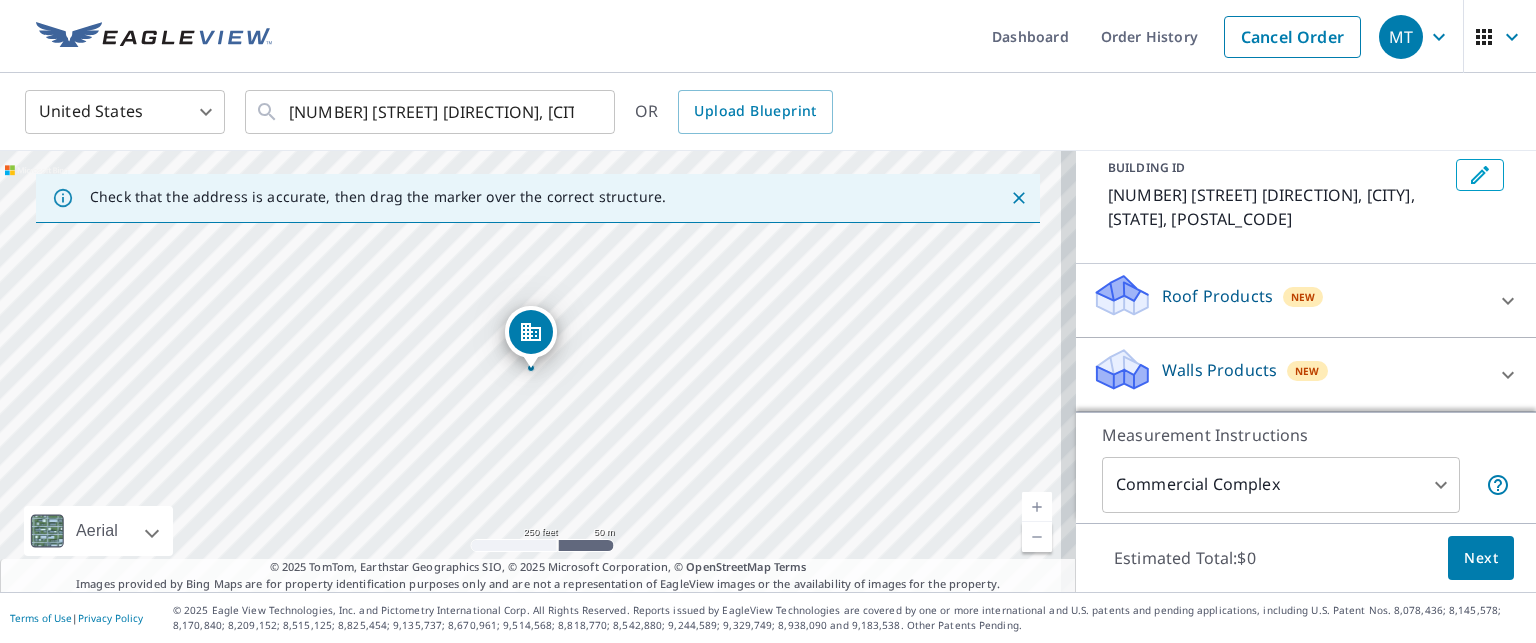 scroll, scrollTop: 116, scrollLeft: 0, axis: vertical 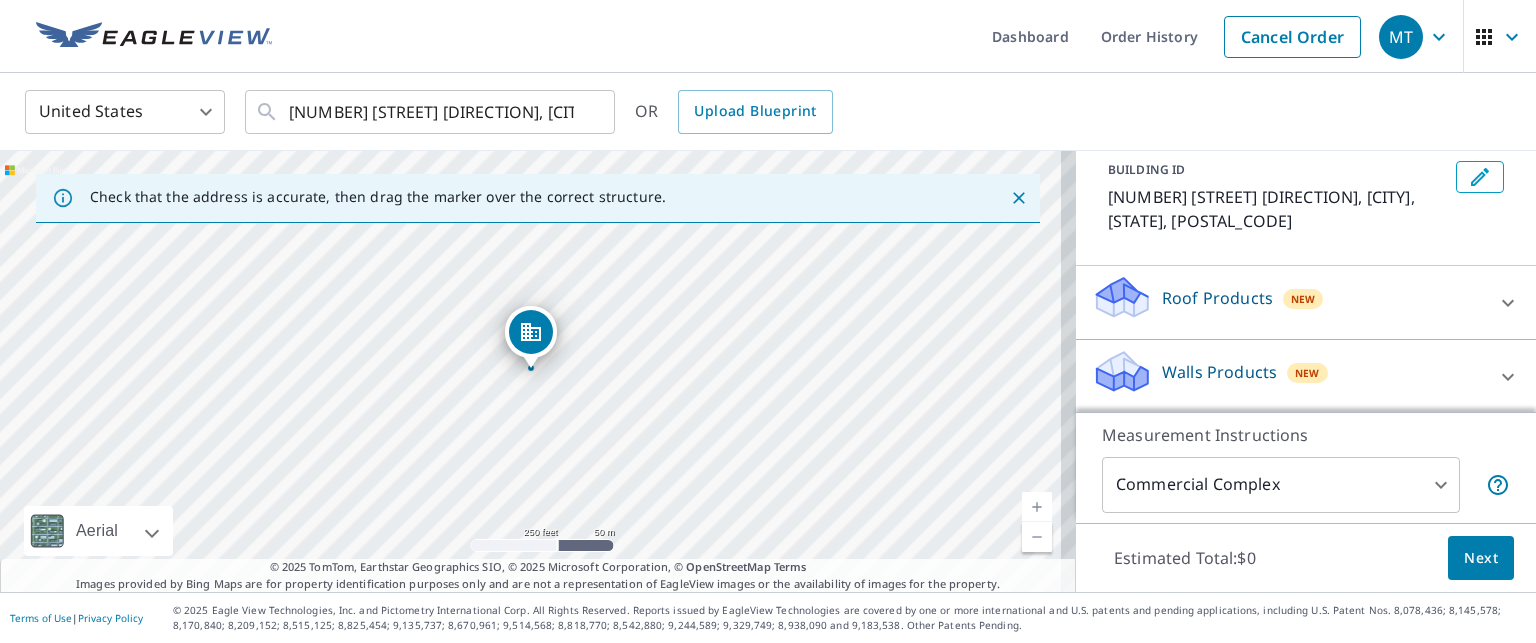 click 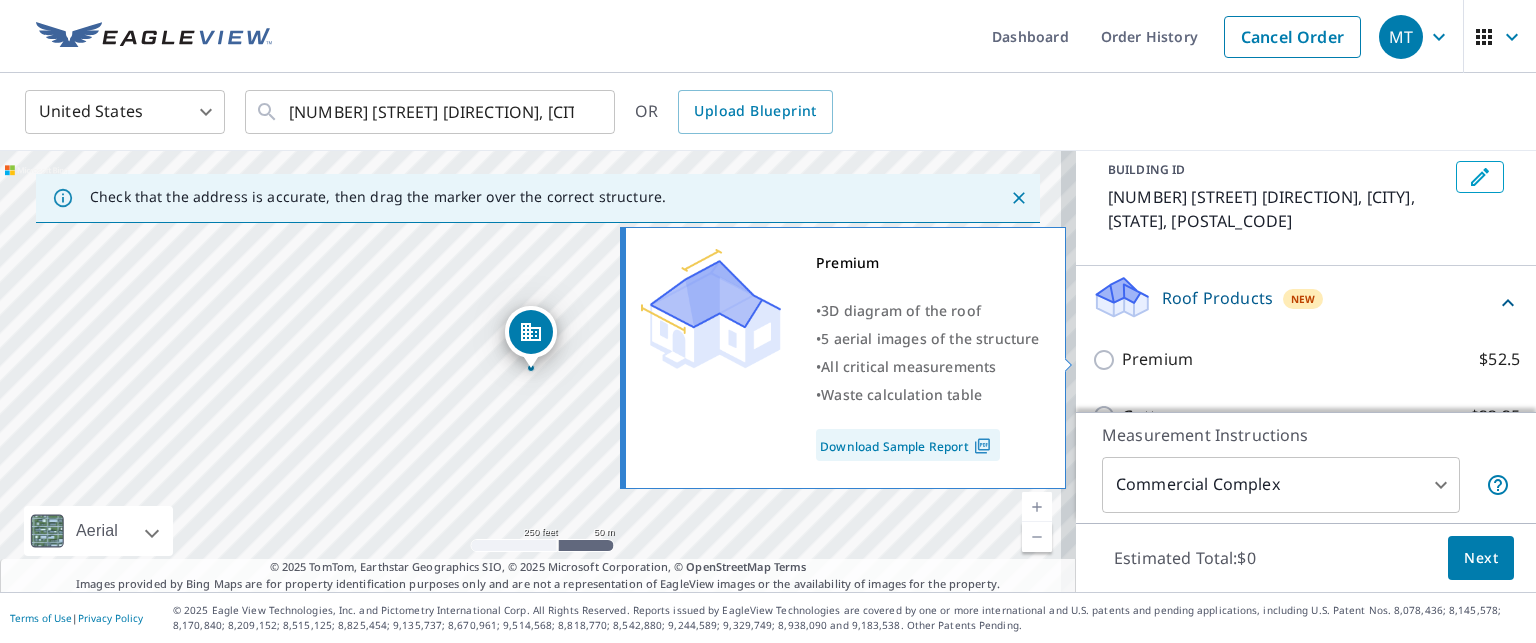 click on "Premium" at bounding box center [1157, 359] 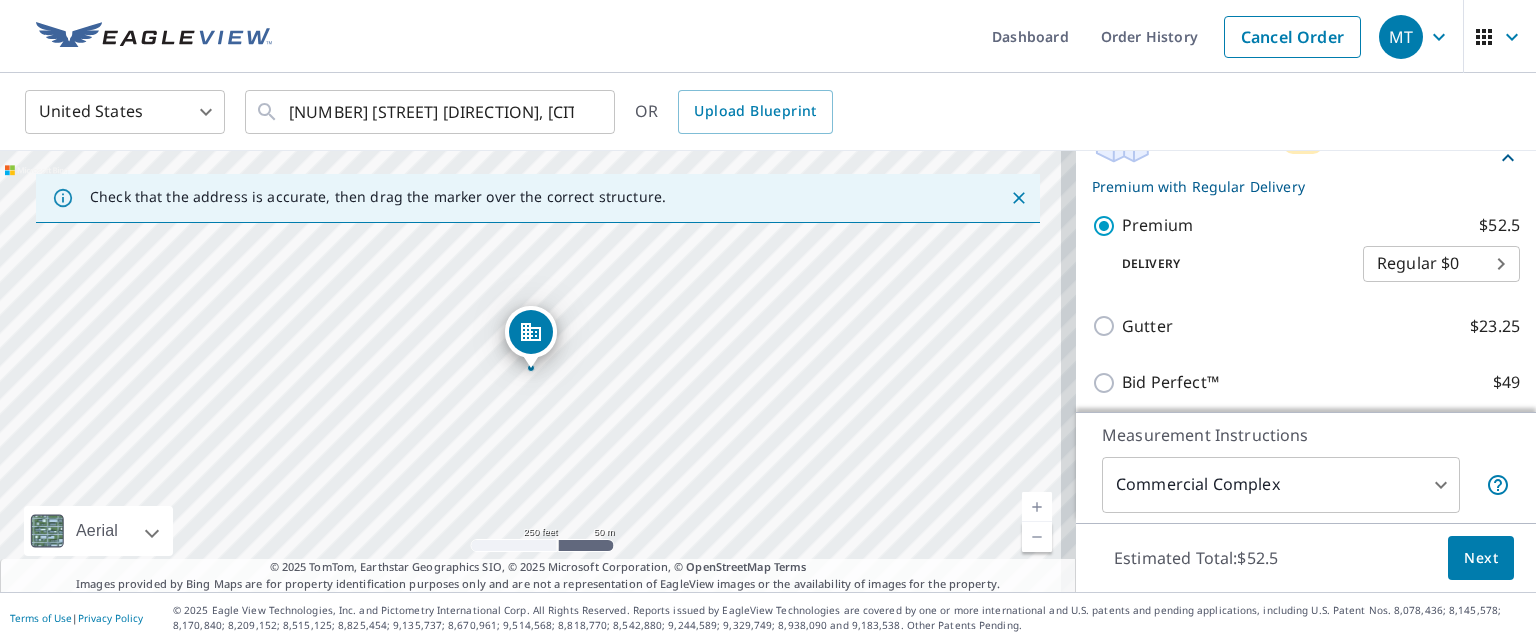 scroll, scrollTop: 293, scrollLeft: 0, axis: vertical 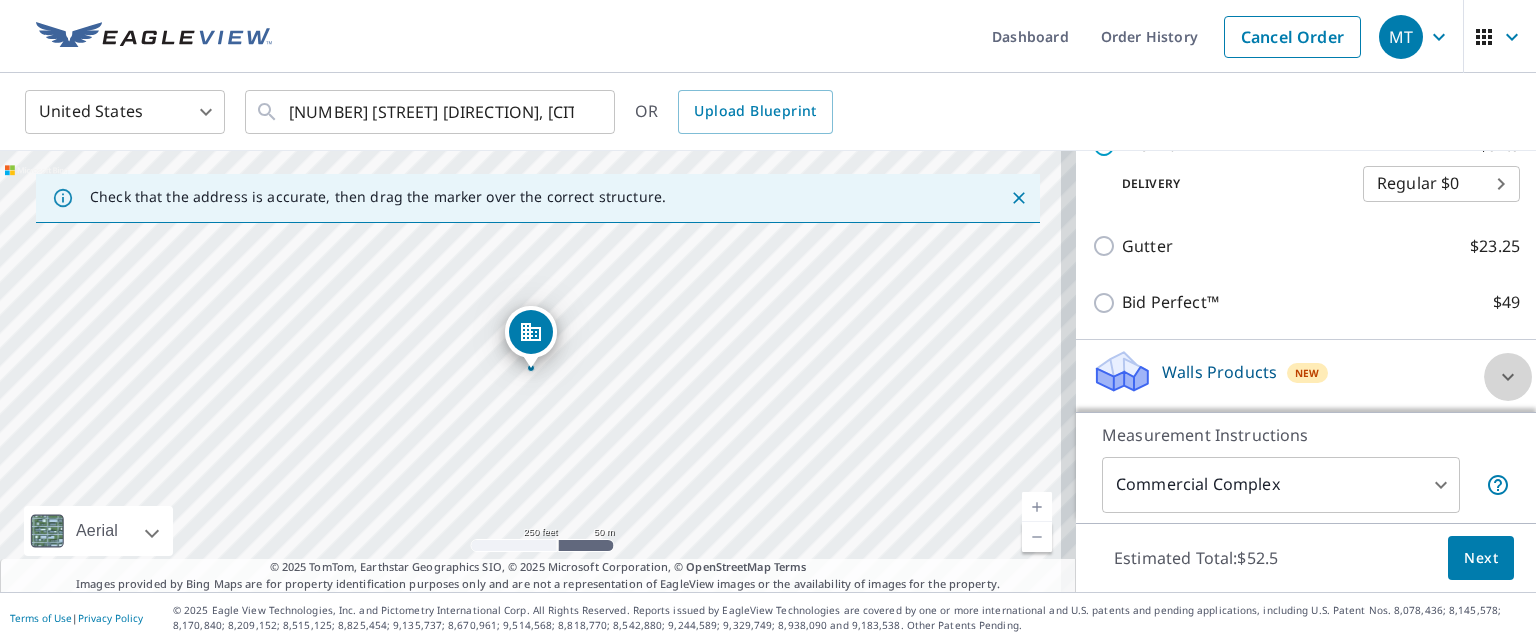 click 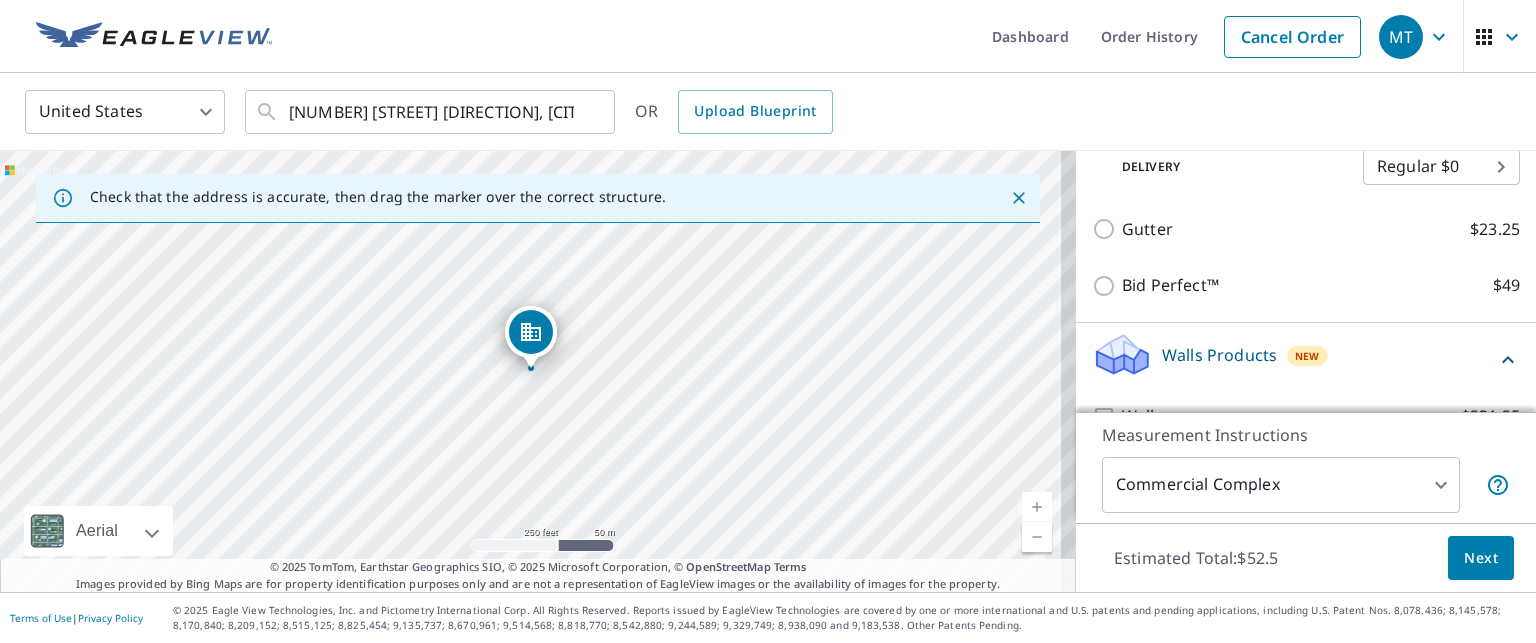 scroll, scrollTop: 408, scrollLeft: 0, axis: vertical 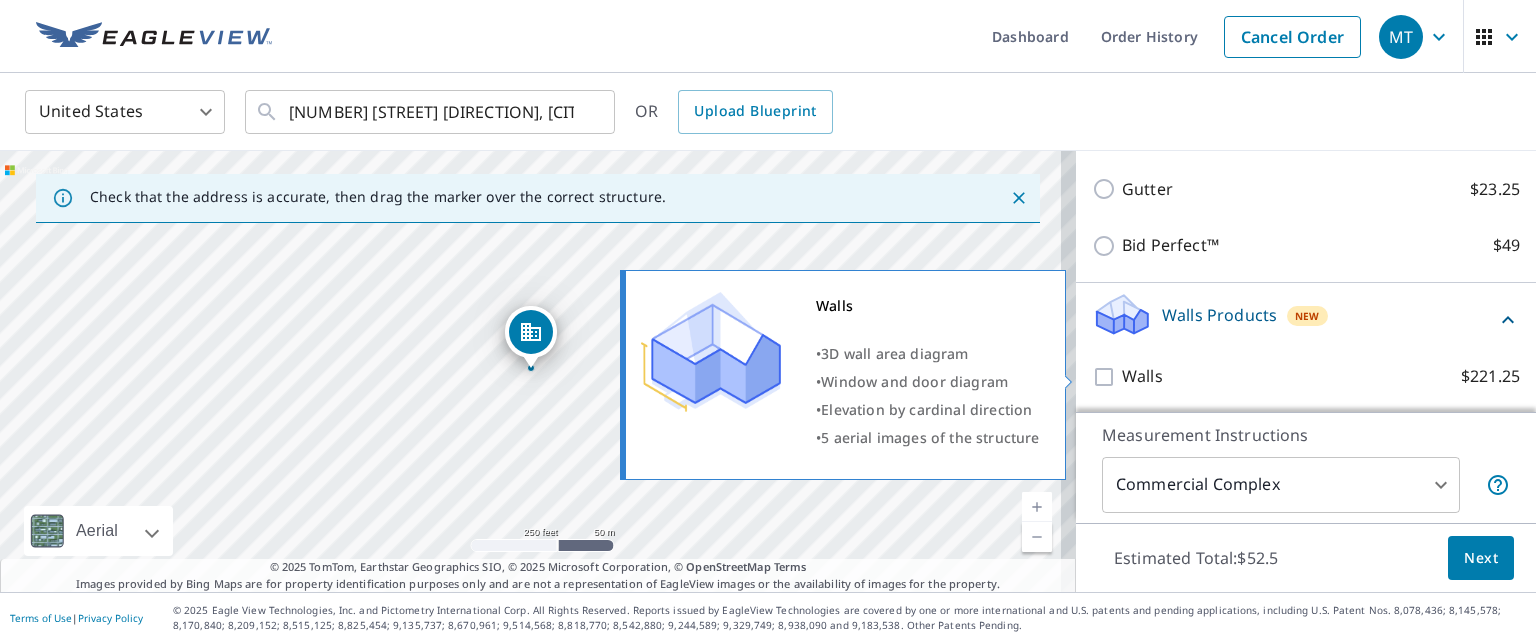 click on "Walls $221.25" at bounding box center (1107, 377) 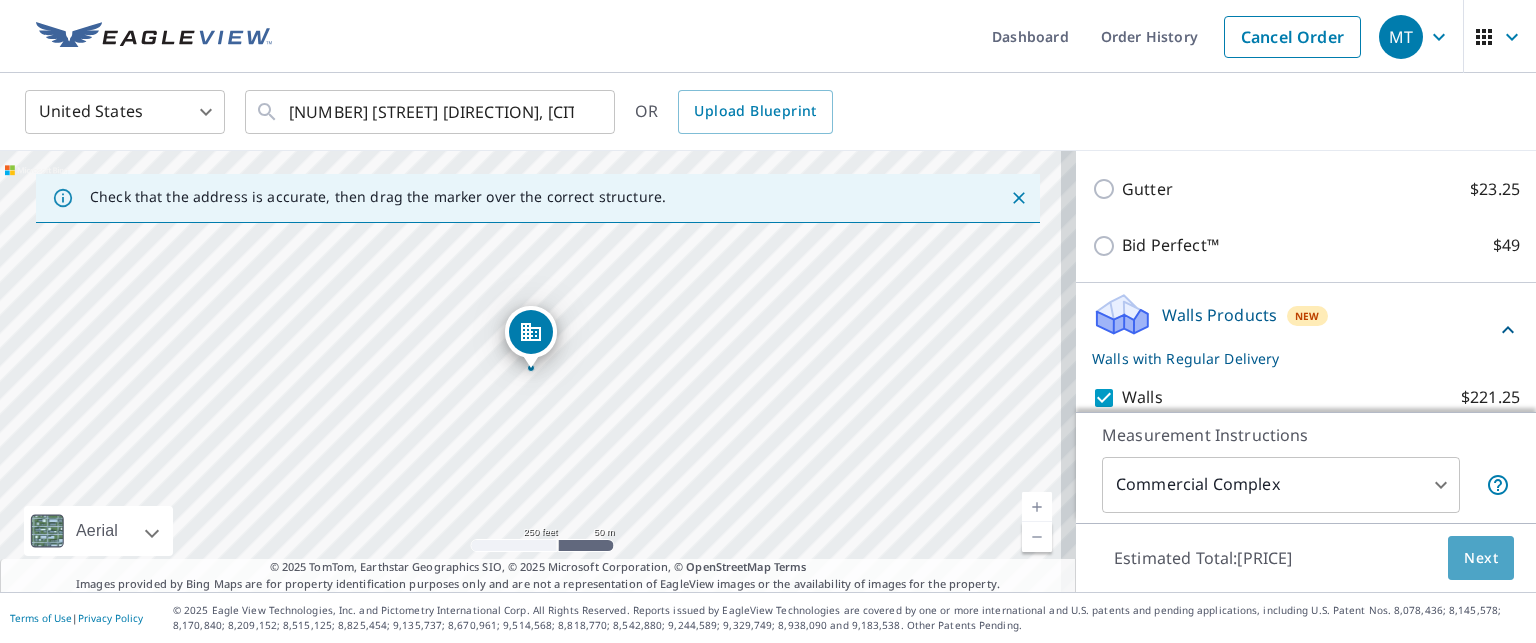 click on "Next" at bounding box center (1481, 558) 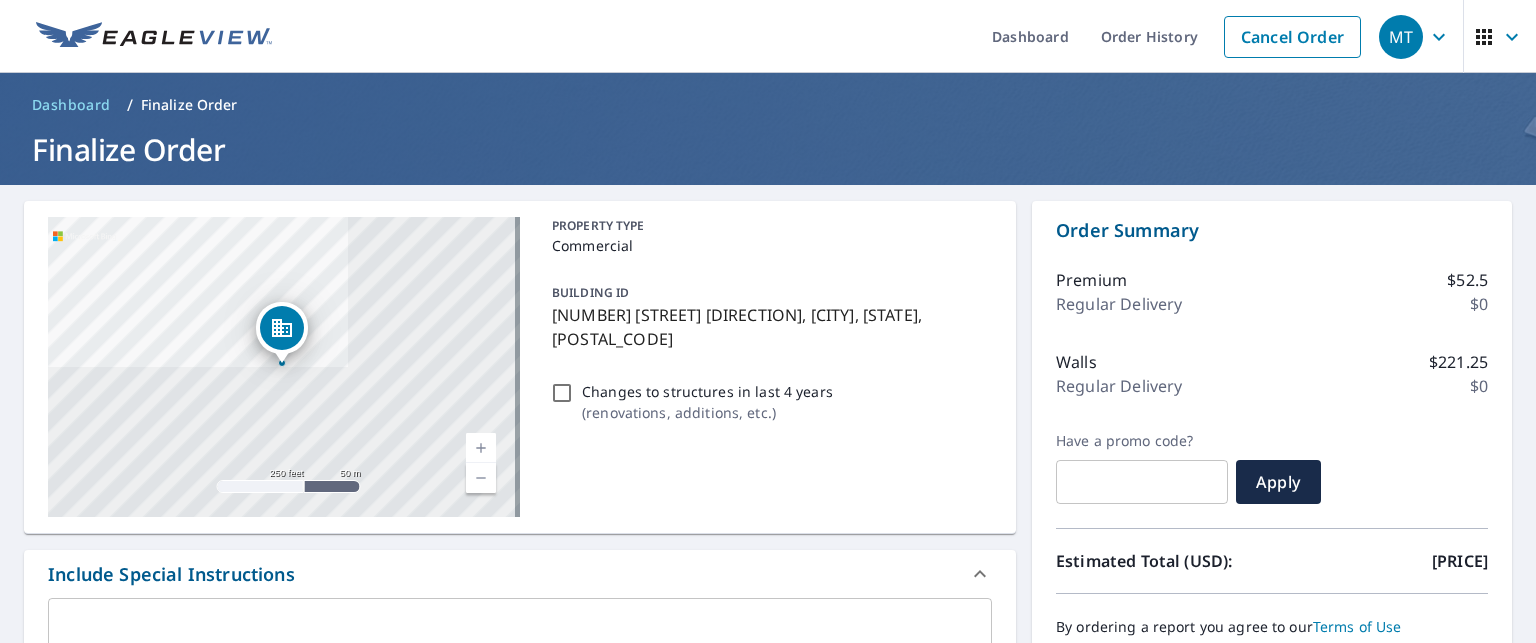 drag, startPoint x: 1284, startPoint y: 481, endPoint x: 387, endPoint y: 381, distance: 902.55695 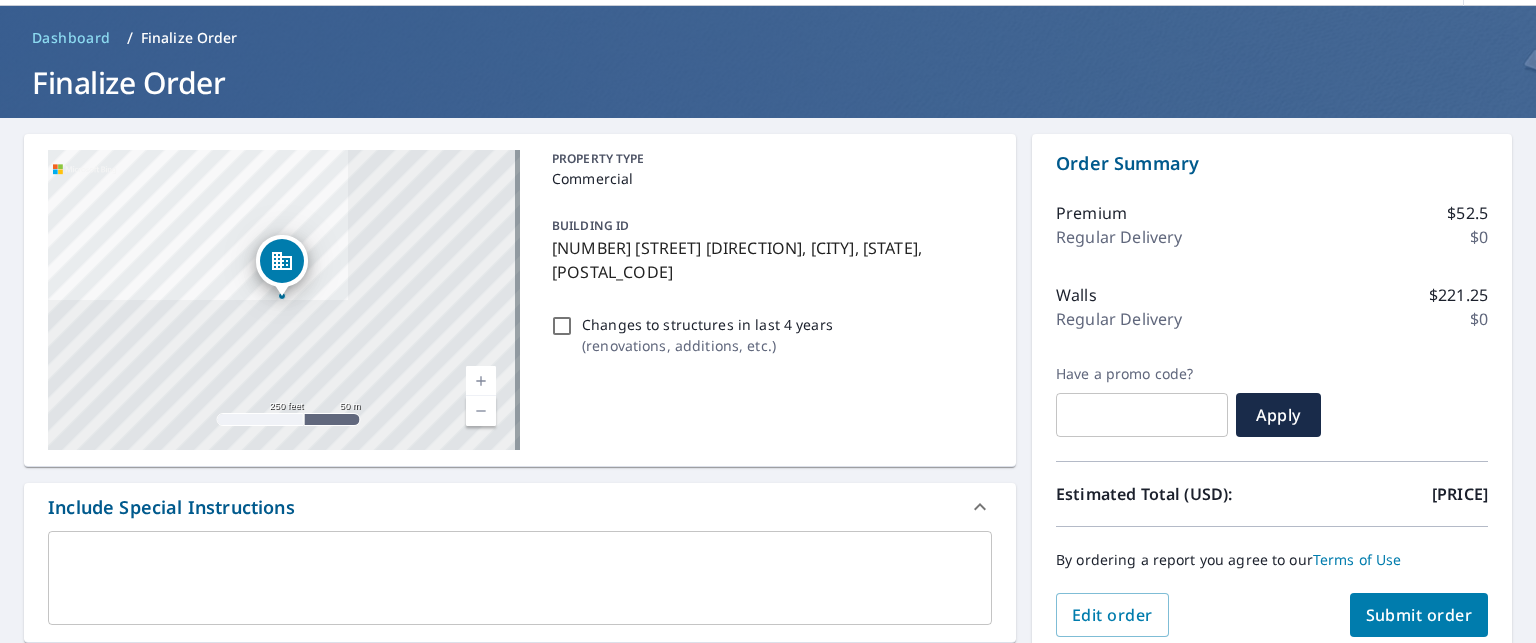 scroll, scrollTop: 100, scrollLeft: 0, axis: vertical 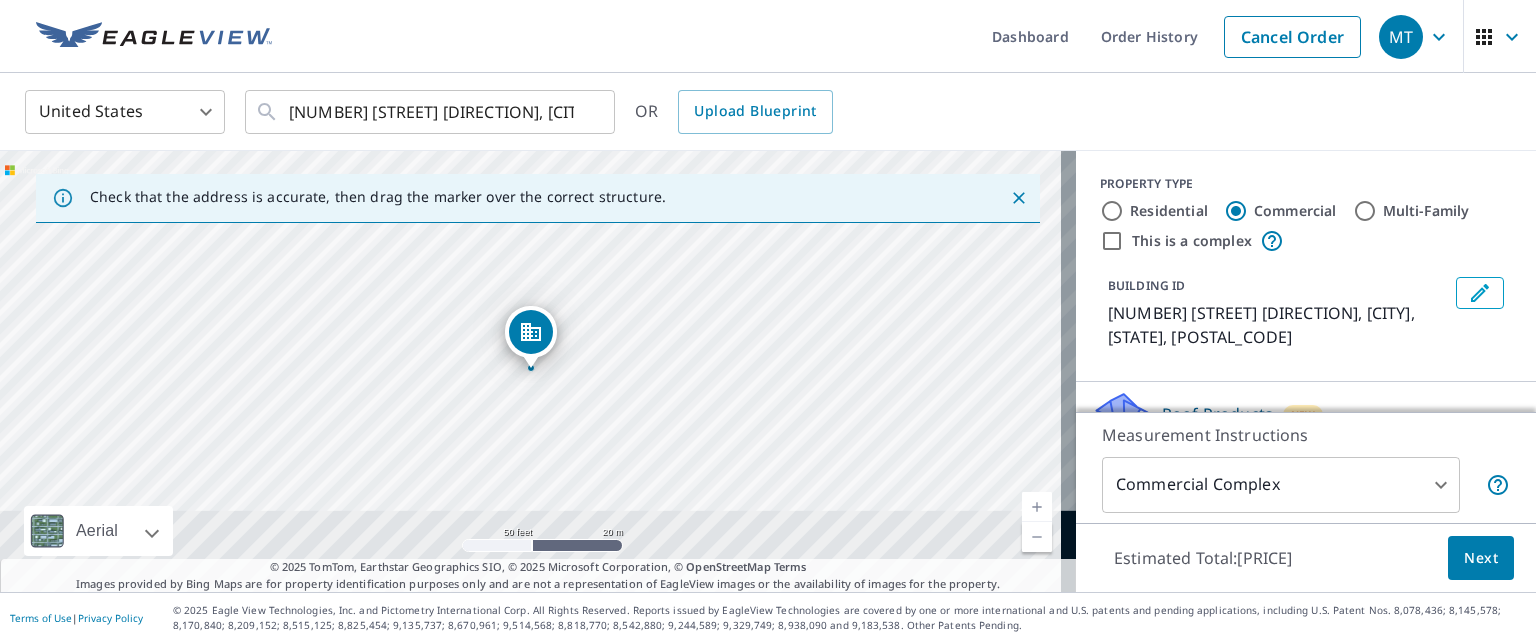 drag, startPoint x: 445, startPoint y: 475, endPoint x: 352, endPoint y: 412, distance: 112.32987 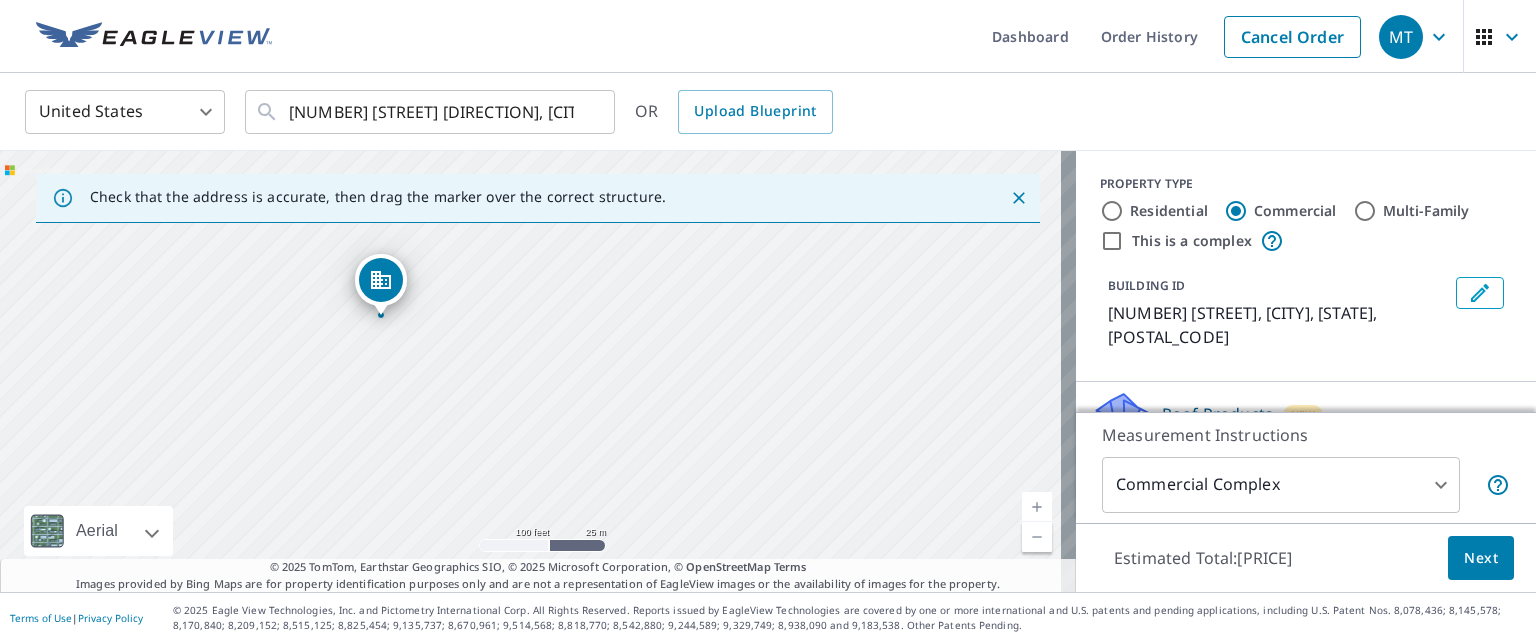 drag, startPoint x: 639, startPoint y: 423, endPoint x: 516, endPoint y: 295, distance: 177.51901 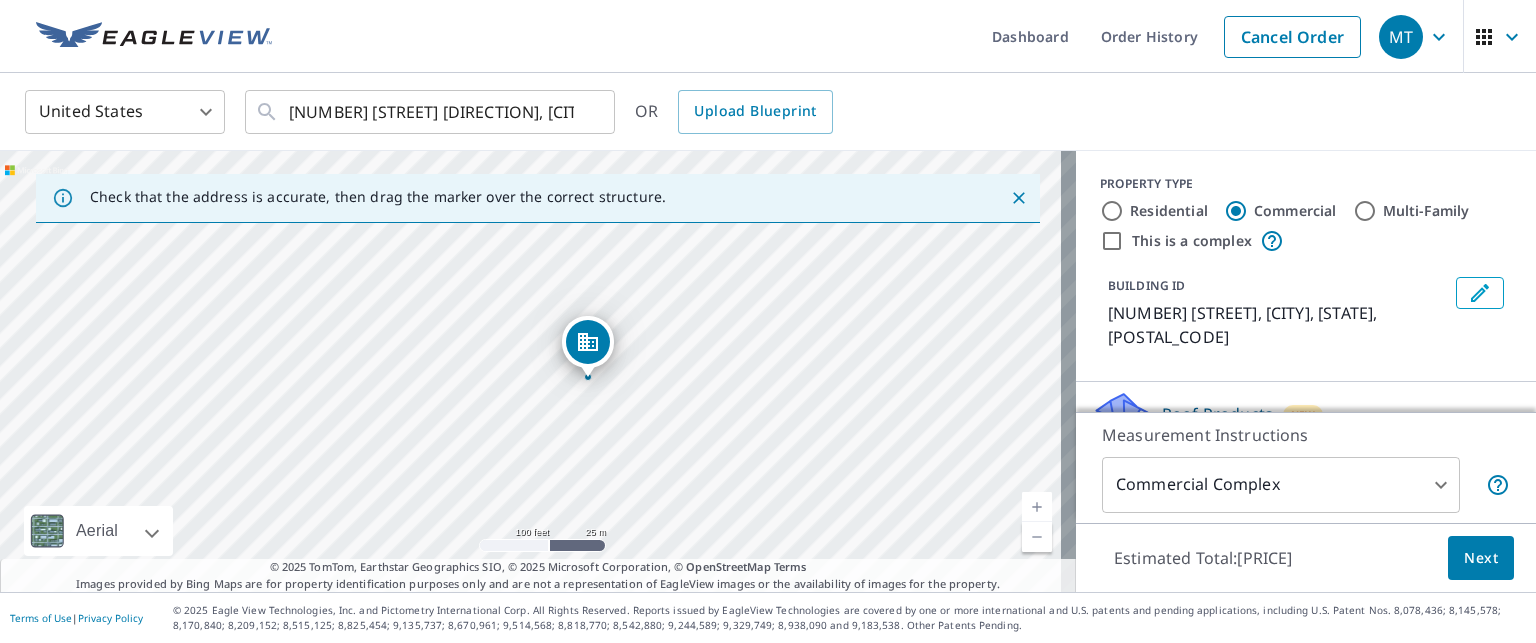 drag, startPoint x: 388, startPoint y: 278, endPoint x: 599, endPoint y: 347, distance: 221.9955 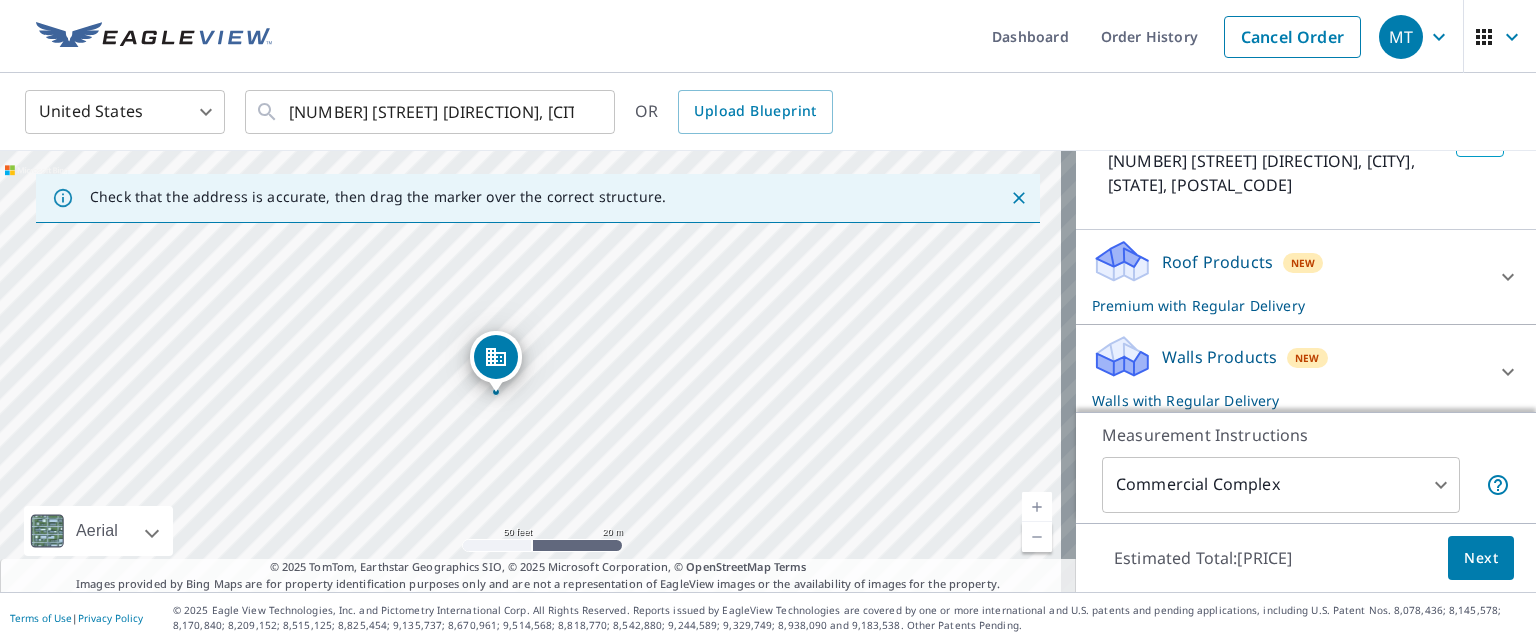 scroll, scrollTop: 159, scrollLeft: 0, axis: vertical 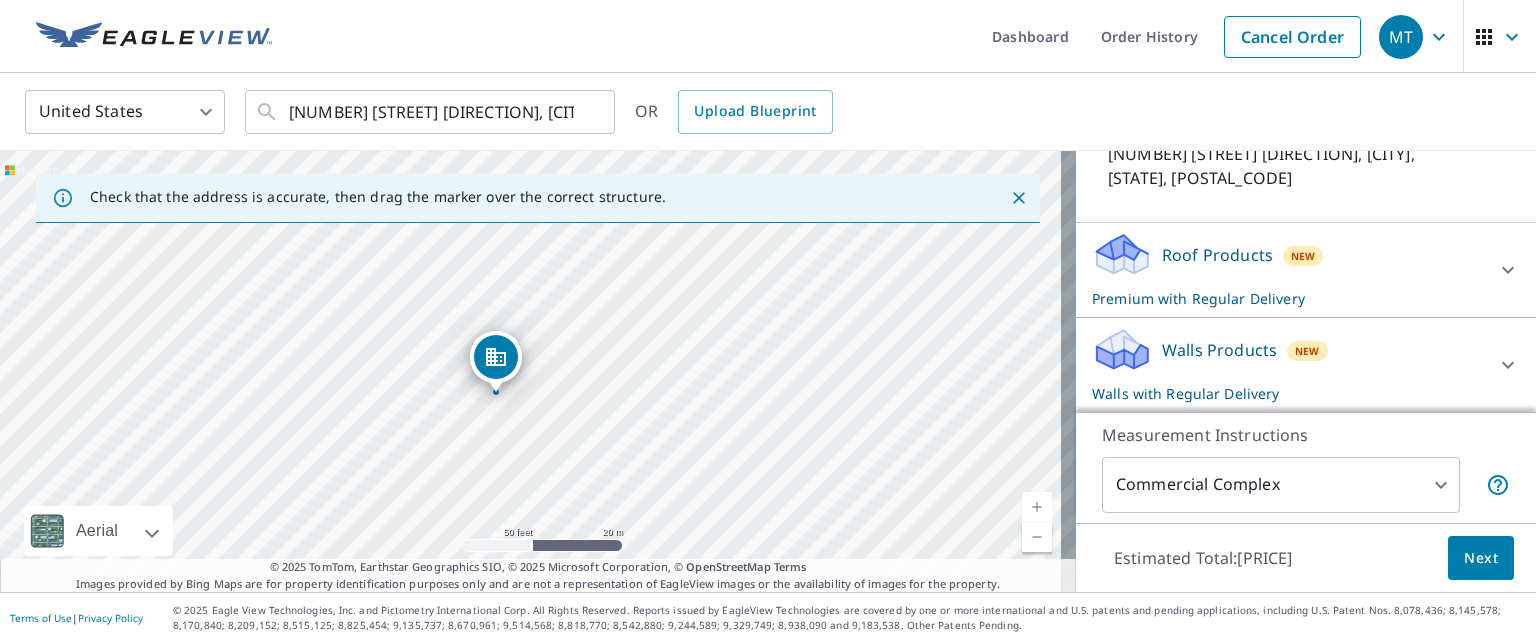click on "Next" at bounding box center [1481, 558] 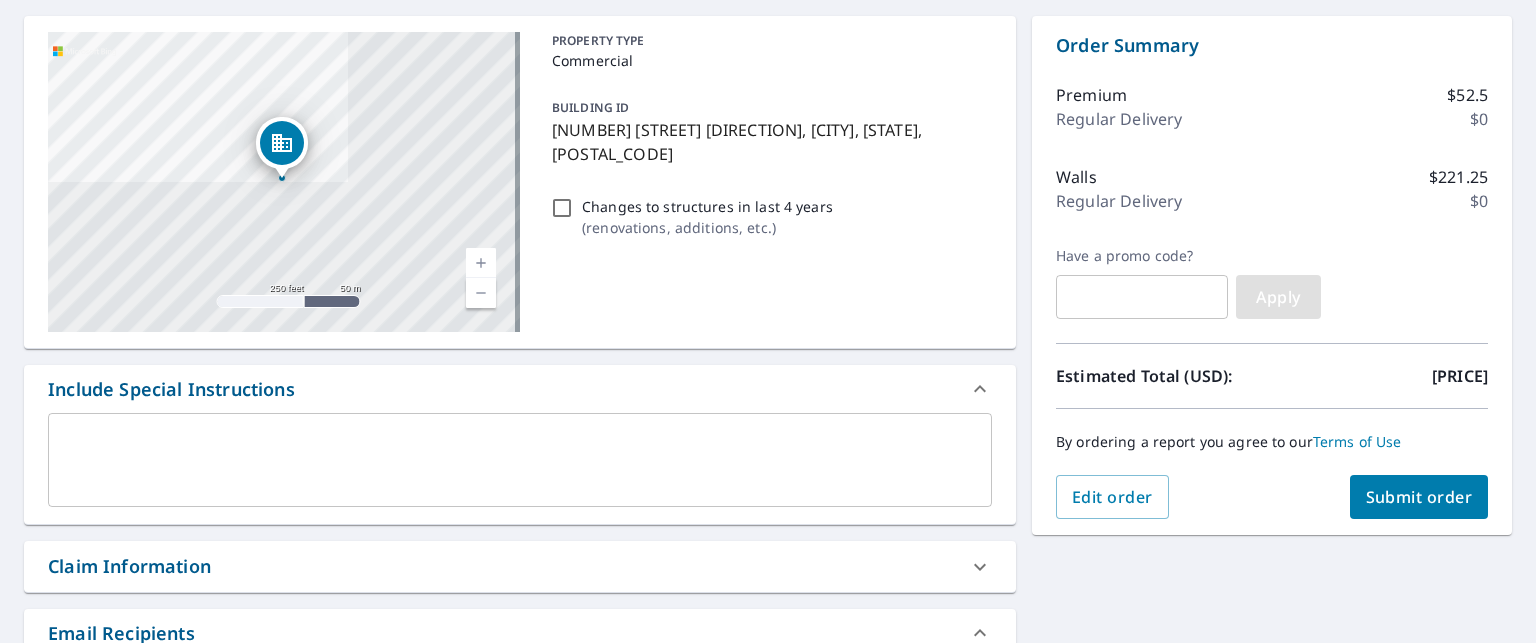 scroll, scrollTop: 300, scrollLeft: 0, axis: vertical 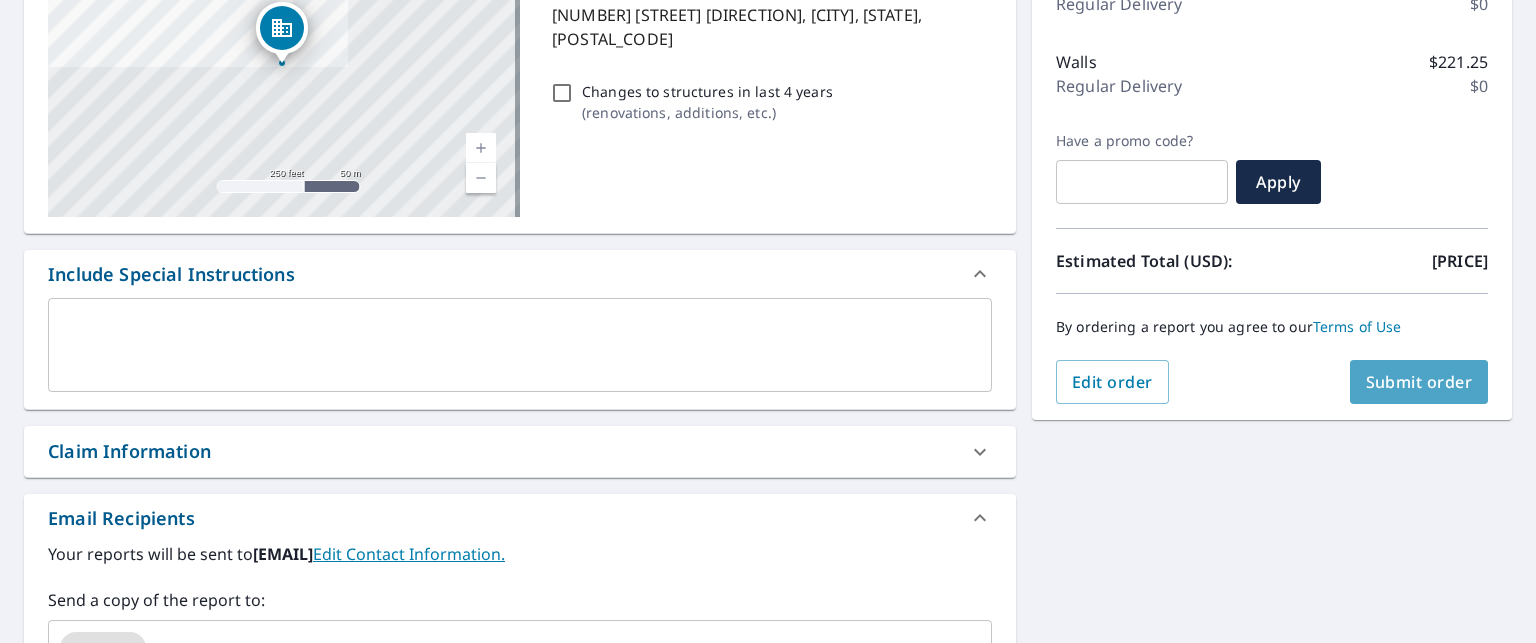 click on "Submit order" at bounding box center (1419, 382) 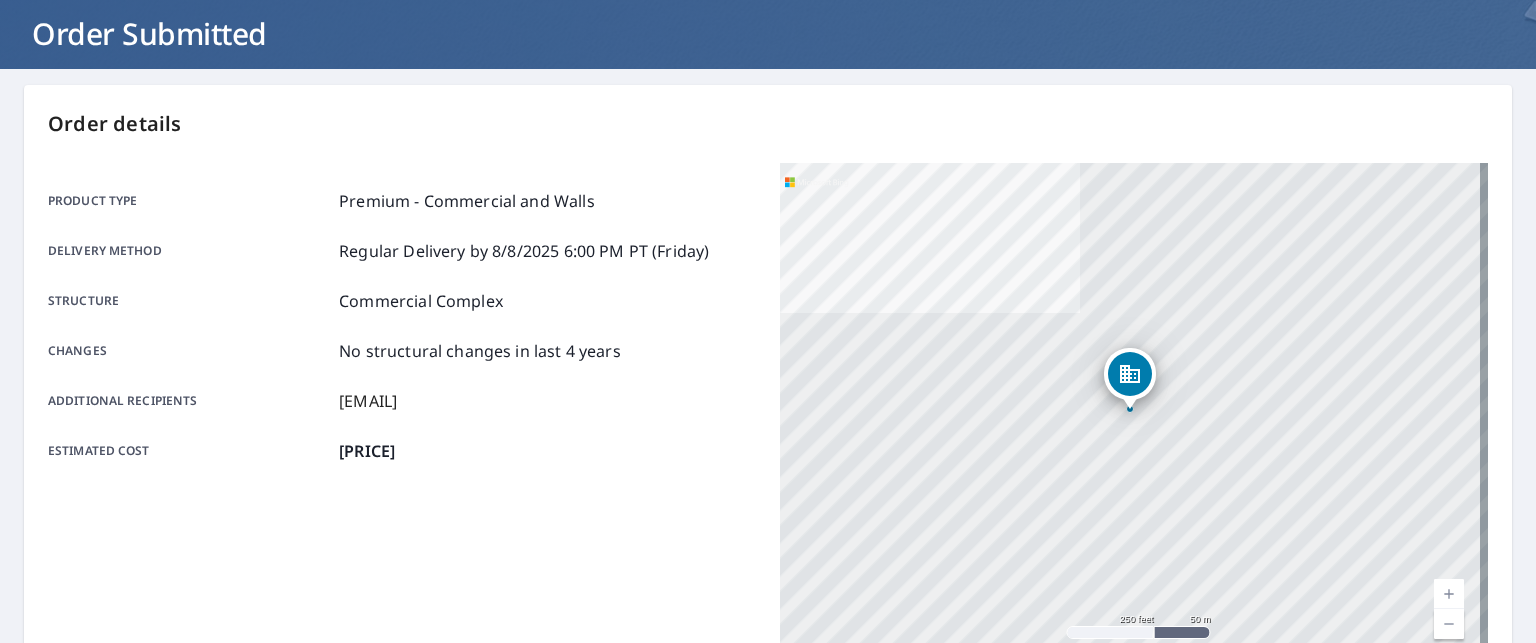 scroll, scrollTop: 100, scrollLeft: 0, axis: vertical 